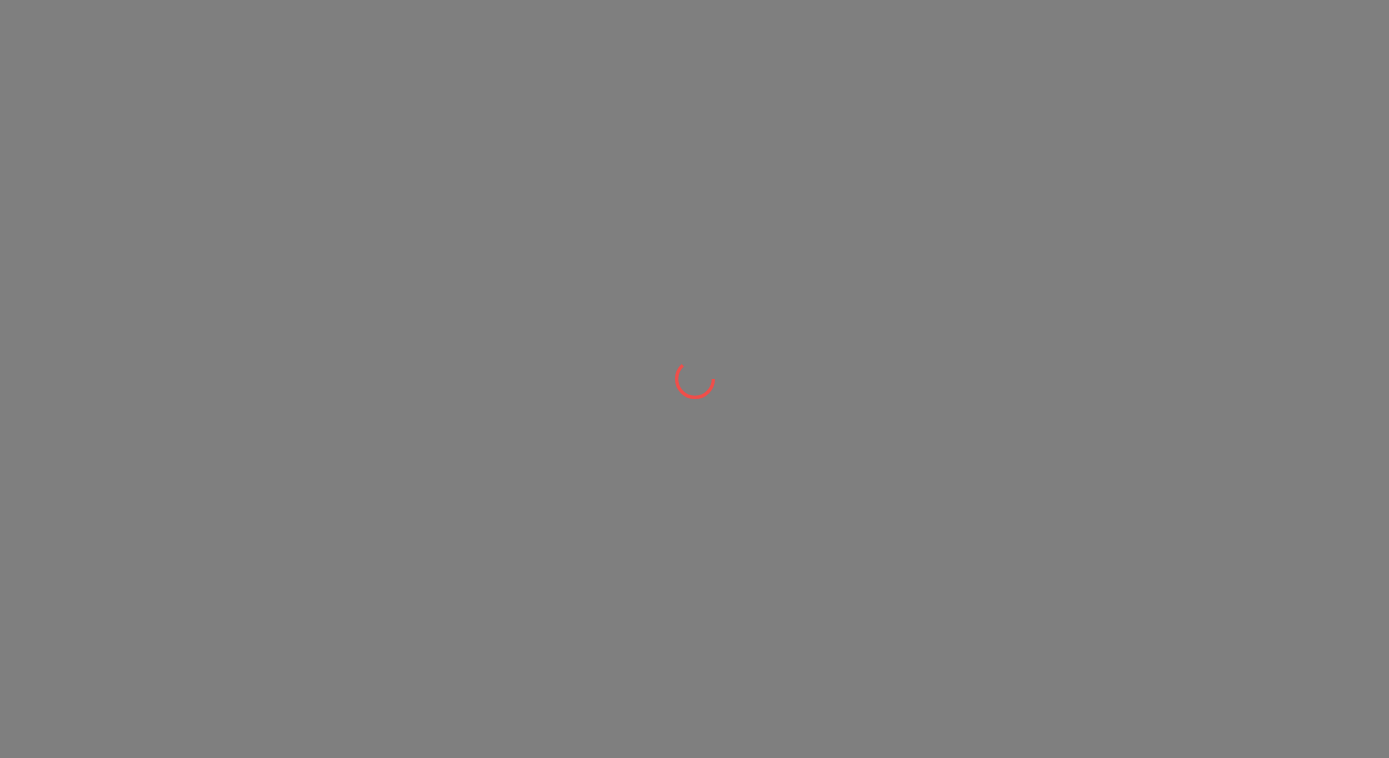 scroll, scrollTop: 0, scrollLeft: 0, axis: both 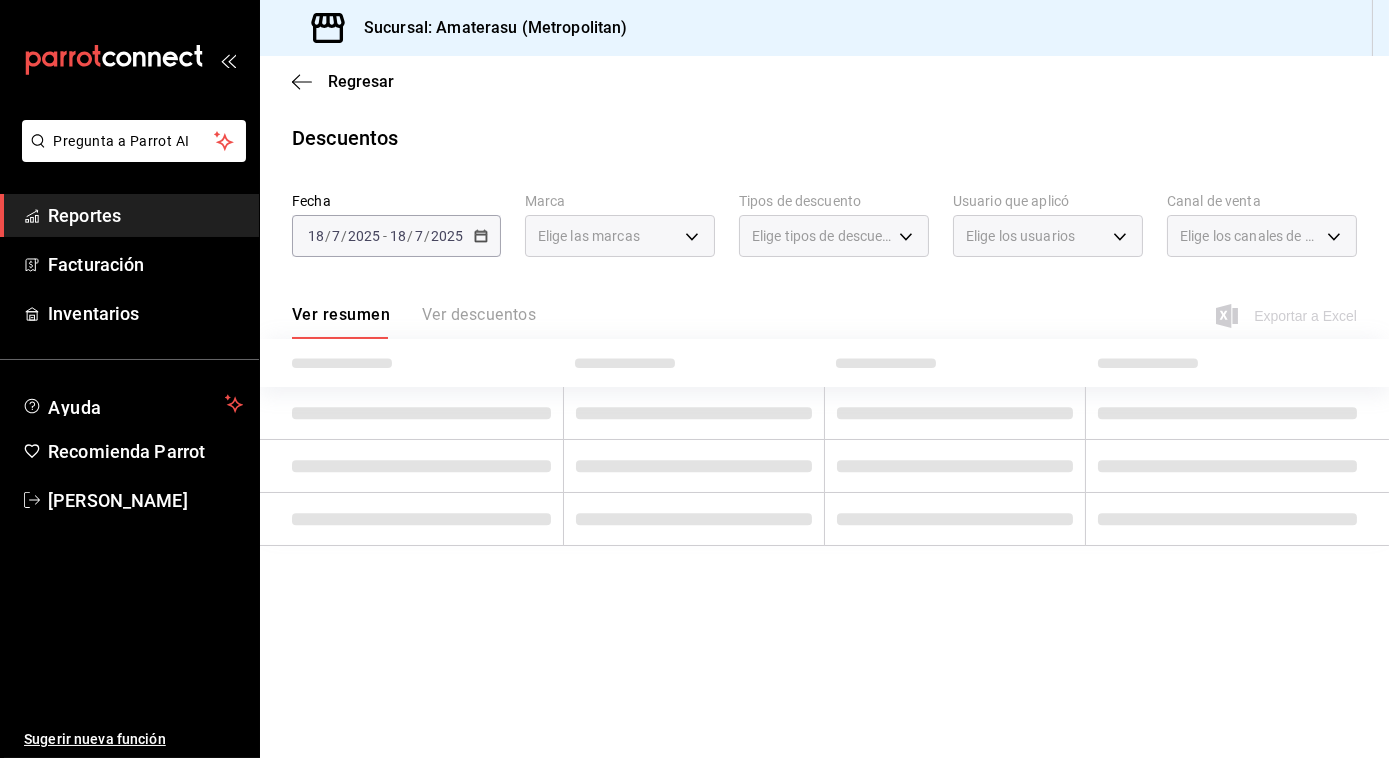 type on "e4cd7fcb-d45b-43ae-a99f-ad4ccfcd9032,f3afaab8-8c3d-4e49-a299-af9bdf6027b2" 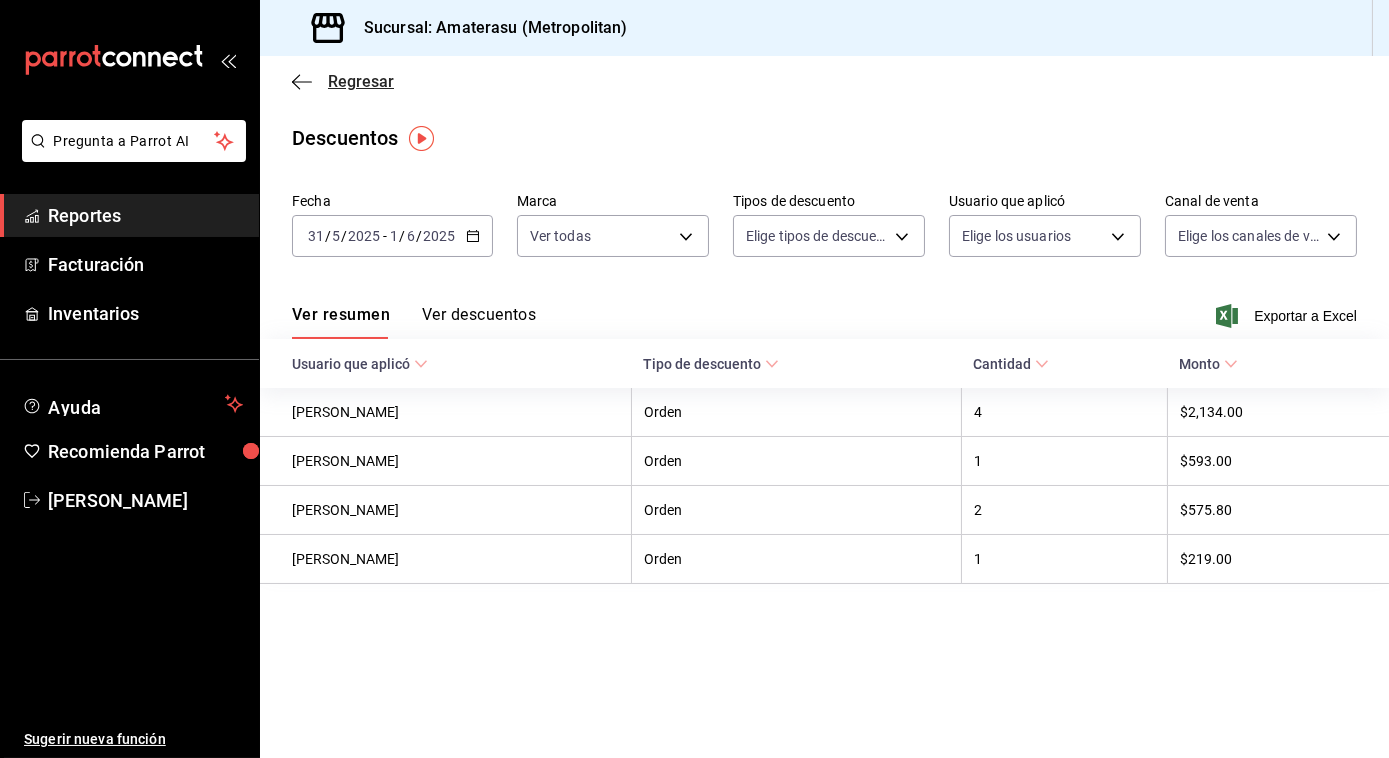 click on "Regresar" at bounding box center (343, 81) 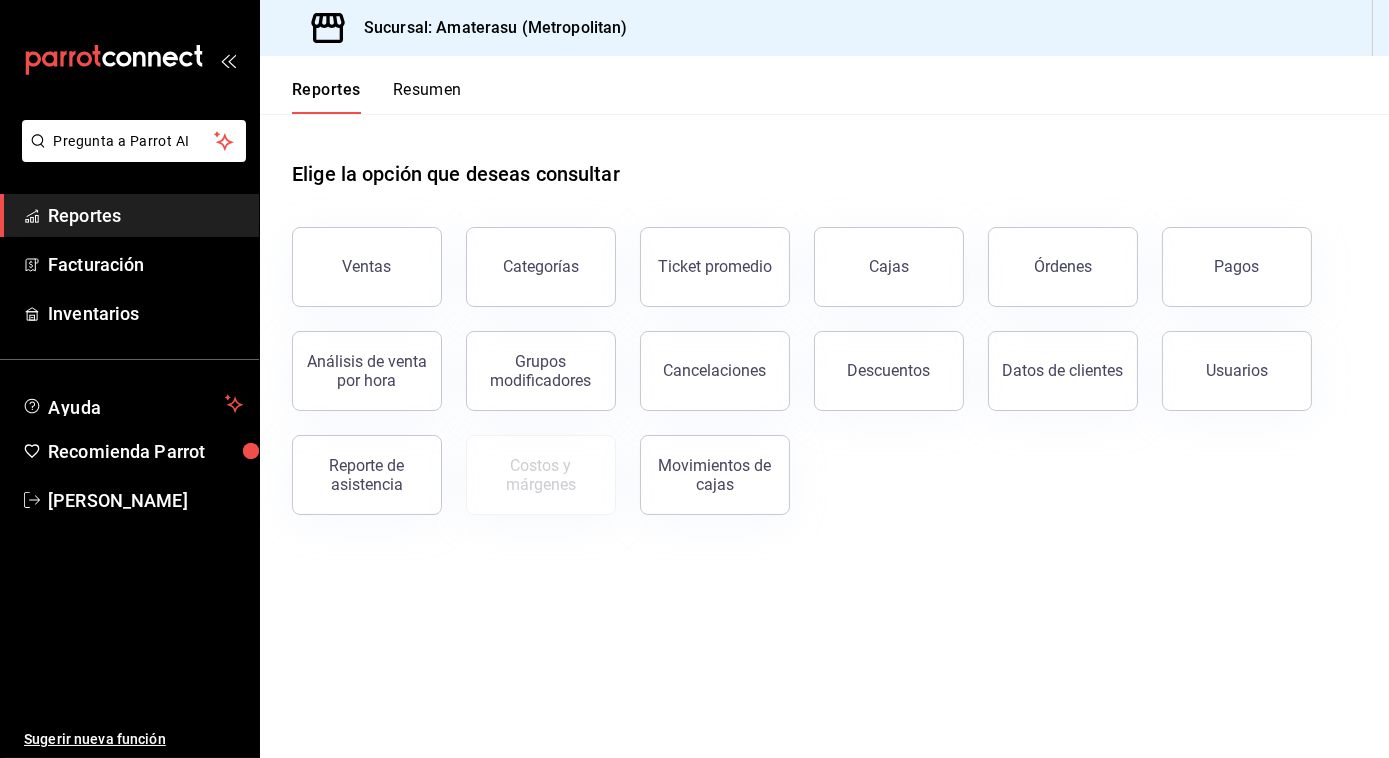 click on "Sugerir nueva función" at bounding box center [129, 640] 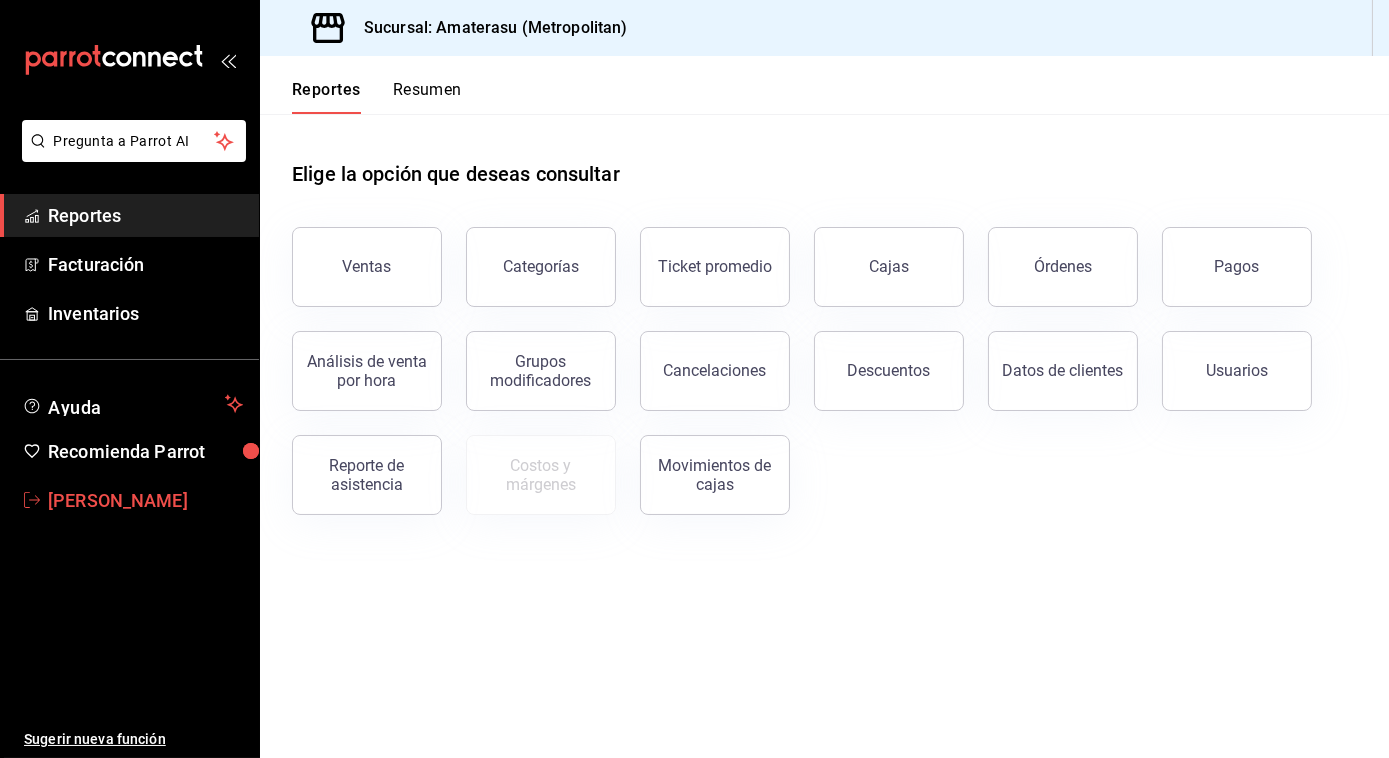 click on "Jose Antonio Perez Naranjo" at bounding box center [129, 500] 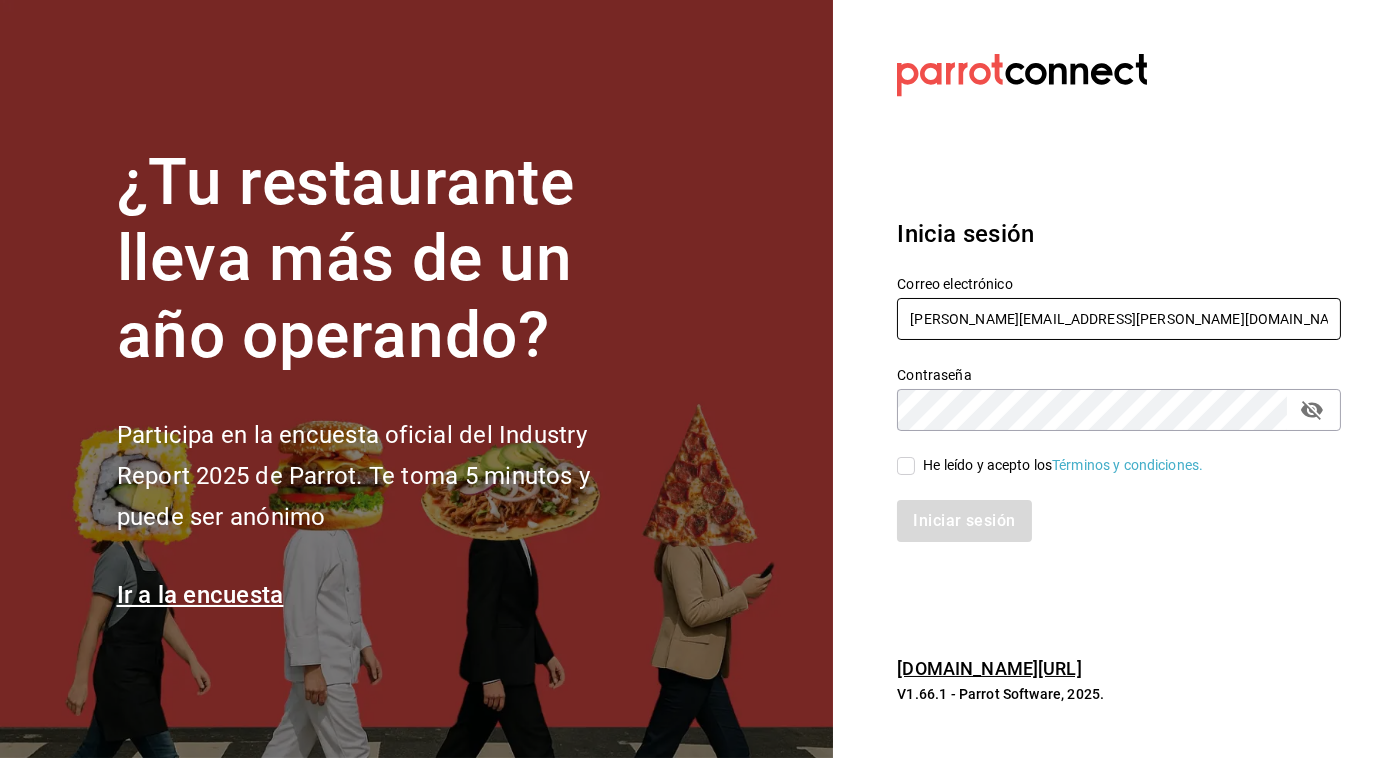 drag, startPoint x: 1077, startPoint y: 340, endPoint x: 1128, endPoint y: 326, distance: 52.886673 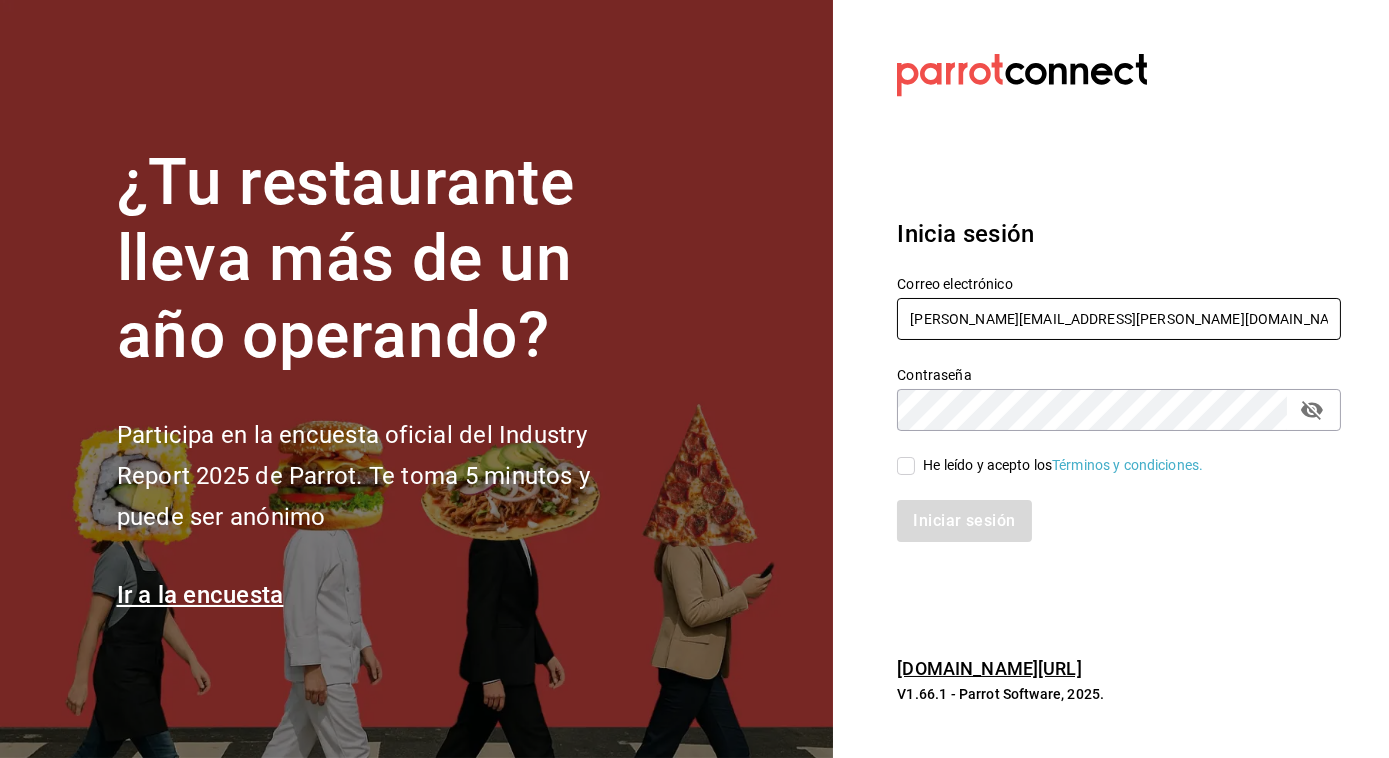 type on "SAIRA.MORA@GRUPOCOSTENO.COM" 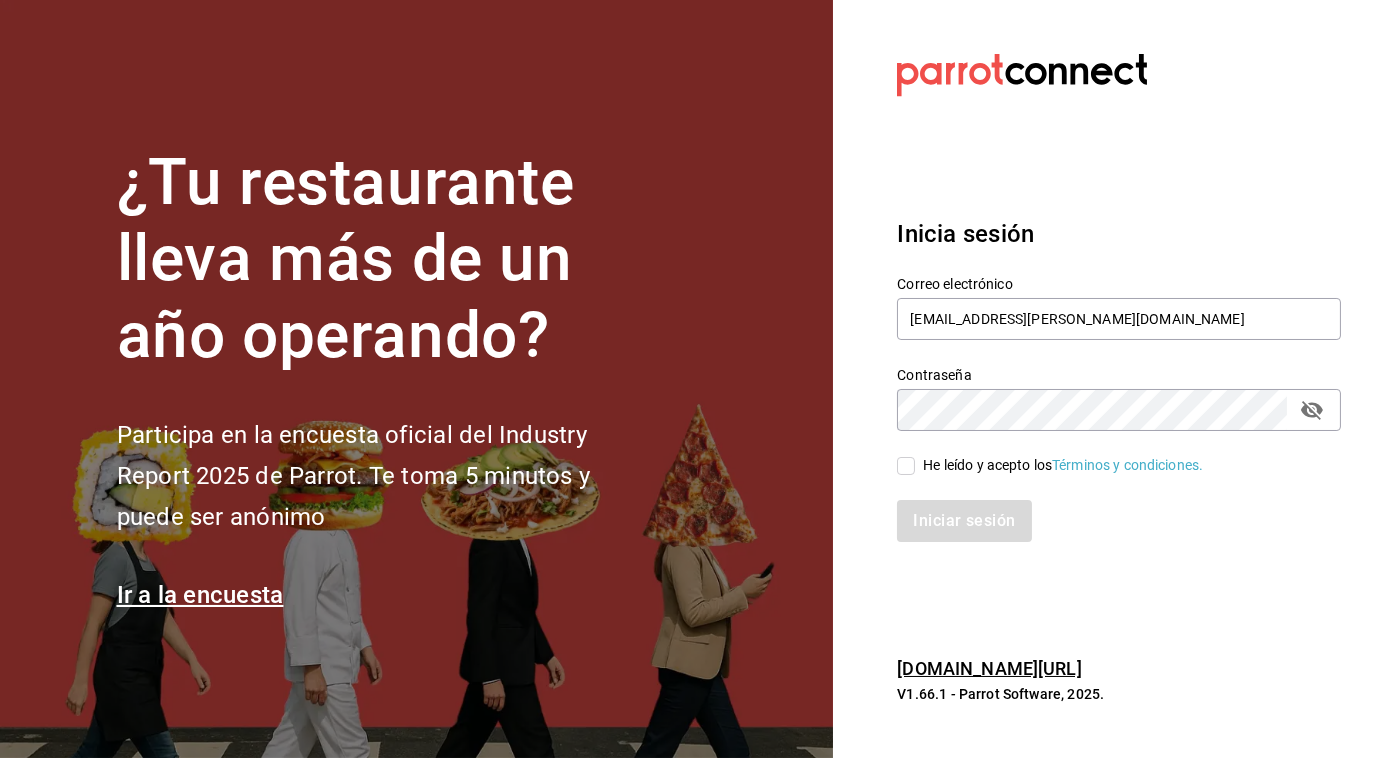 click on "He leído y acepto los  Términos y condiciones." at bounding box center (1063, 465) 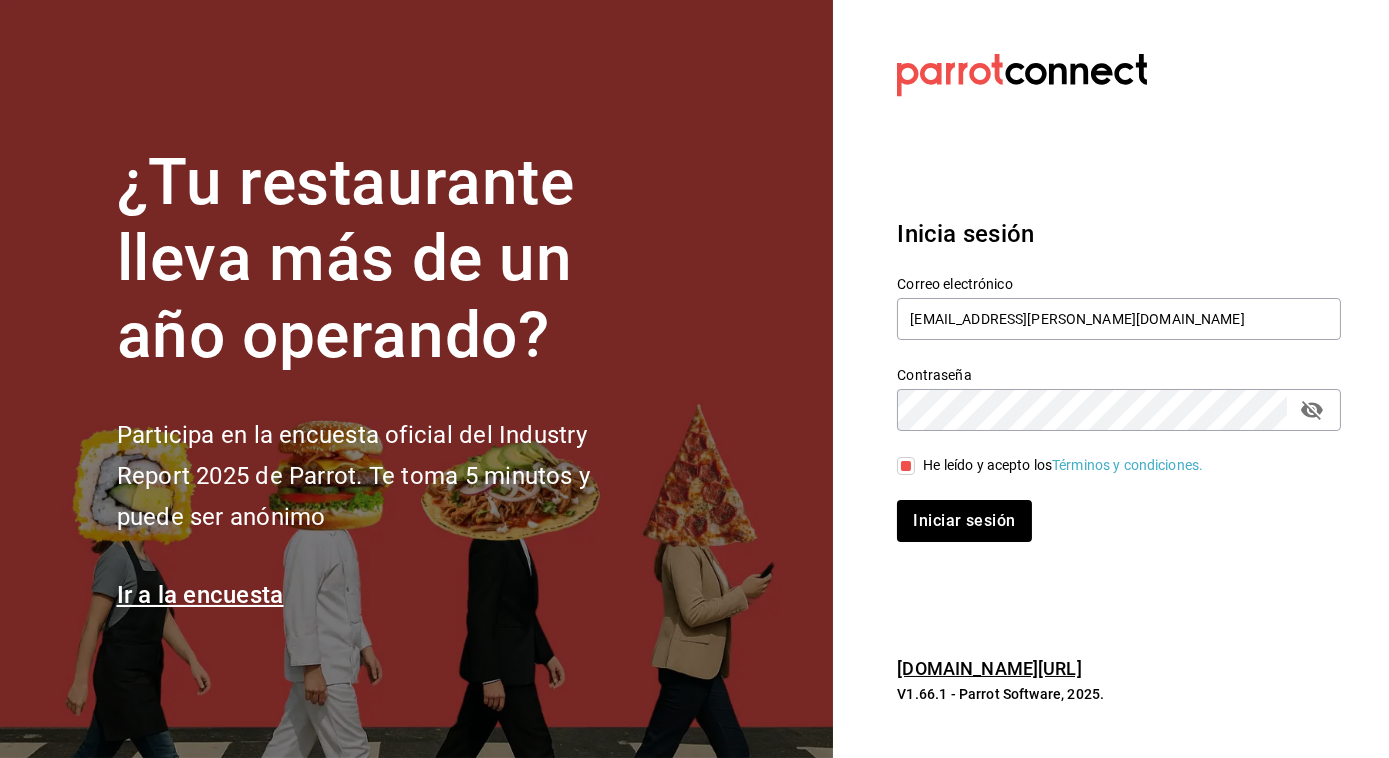 click on "Inicia sesión Correo electrónico SAIRA.MORA@GRUPOCOSTENO.COM Contraseña Contraseña He leído y acepto los  Términos y condiciones. Iniciar sesión" at bounding box center (1119, 379) 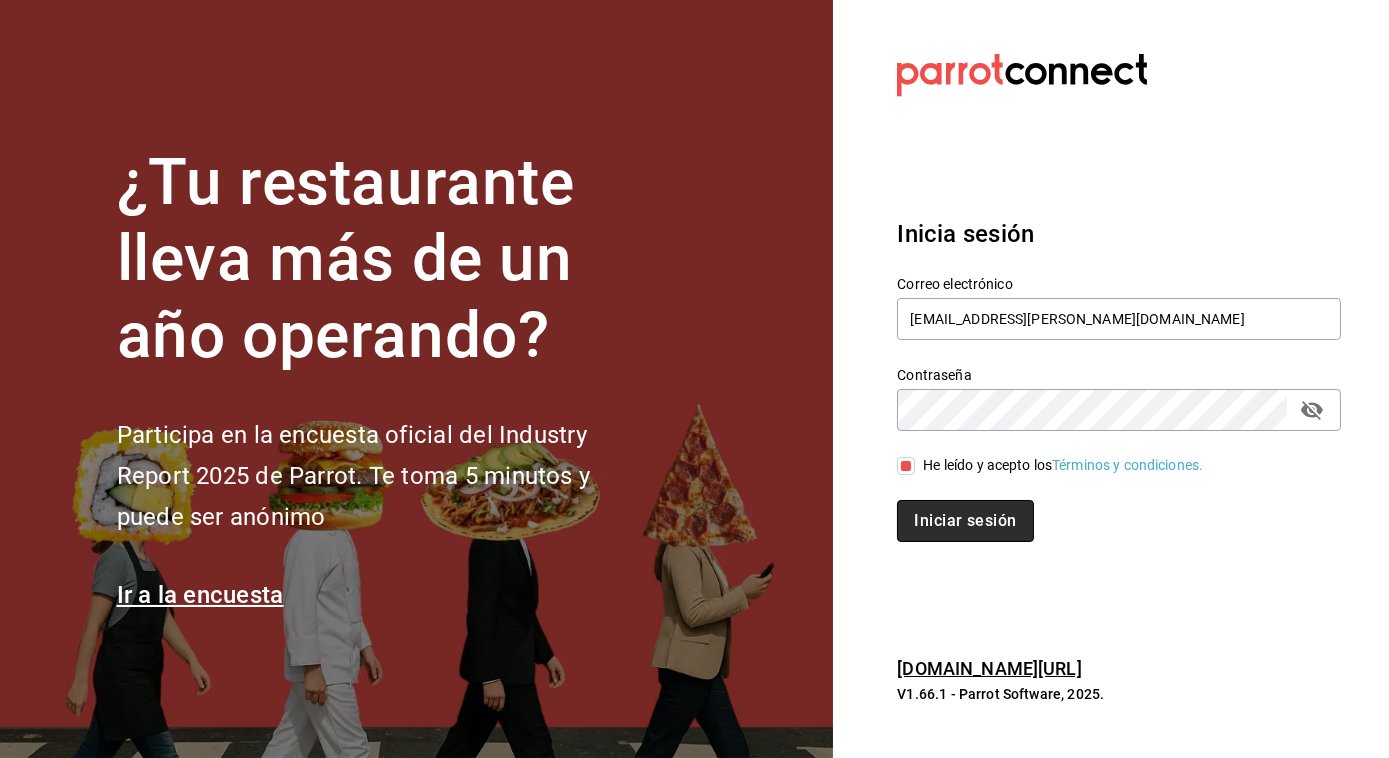 click on "Iniciar sesión" at bounding box center (965, 521) 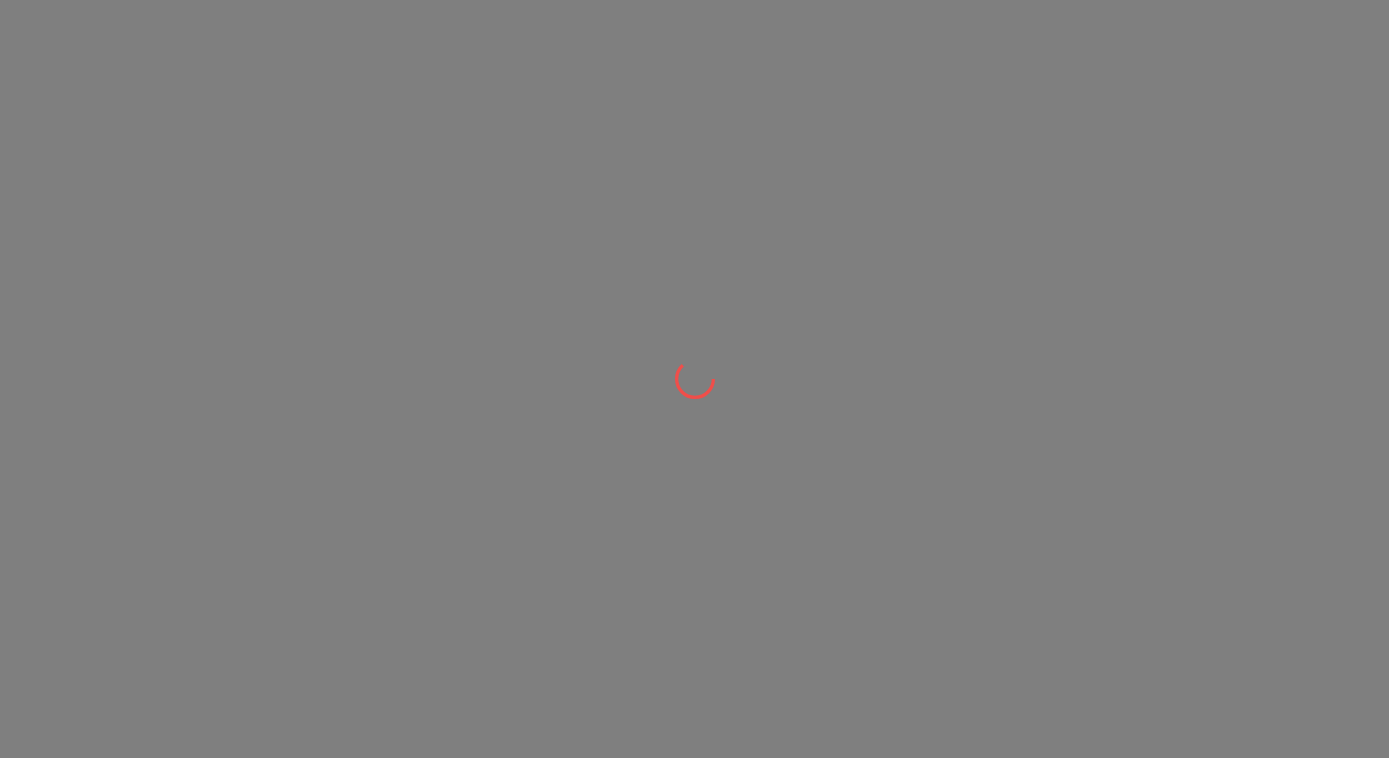 scroll, scrollTop: 0, scrollLeft: 0, axis: both 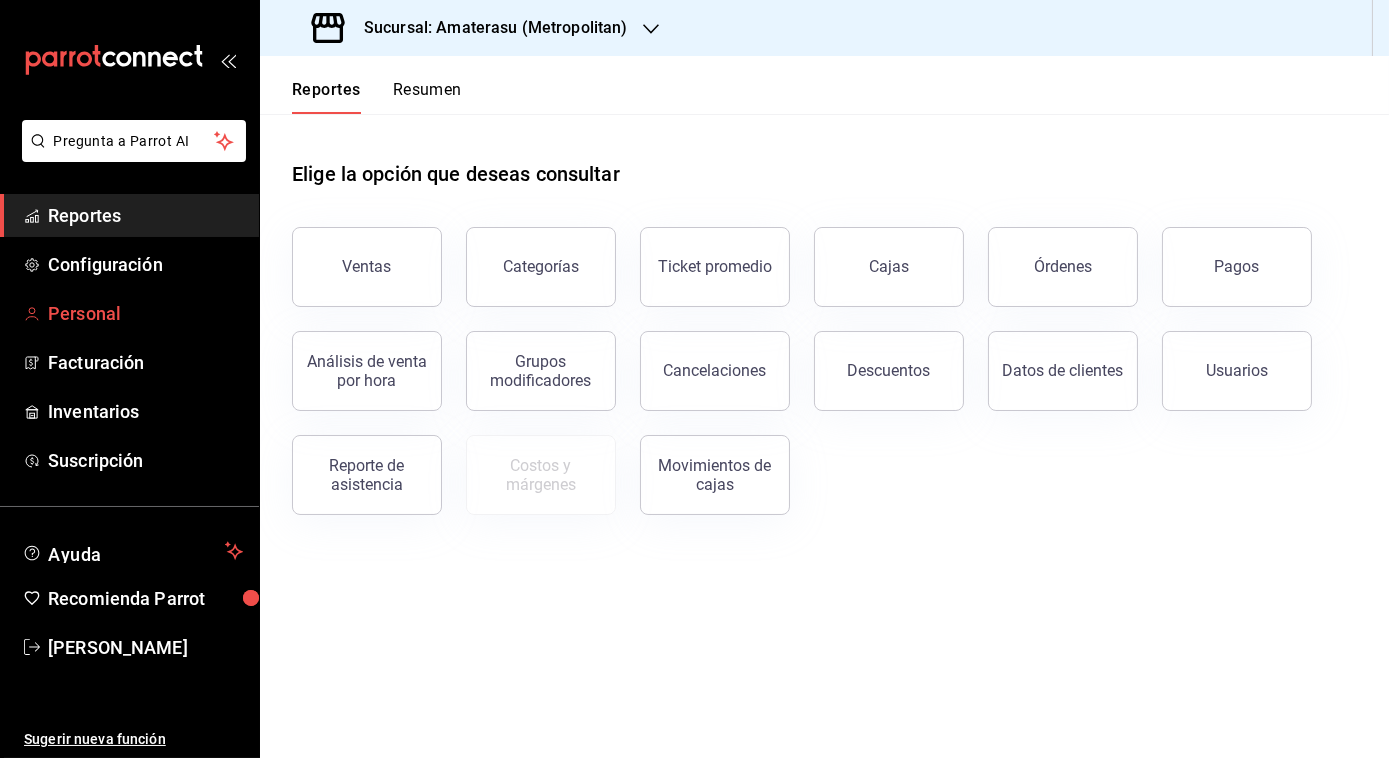 click on "Personal" at bounding box center (145, 313) 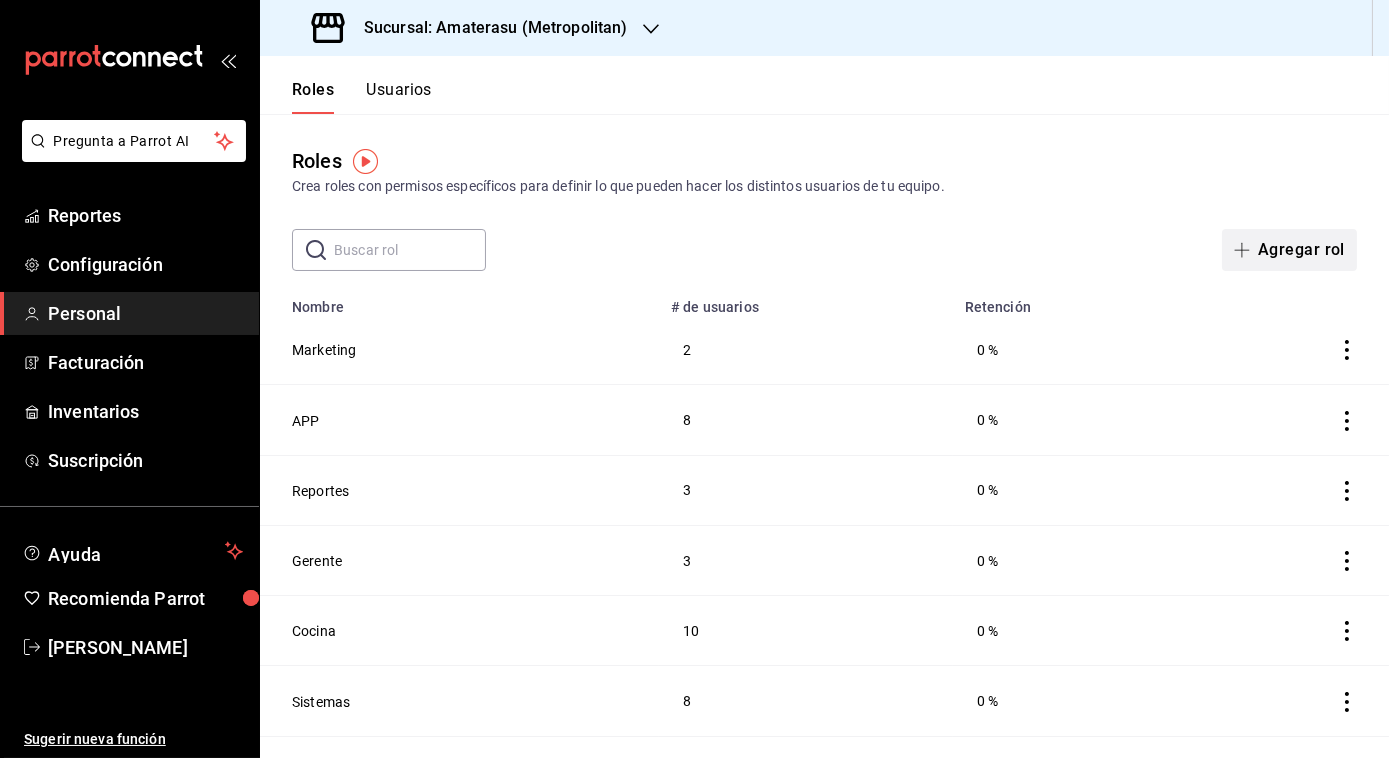 click on "Agregar rol" at bounding box center [1289, 250] 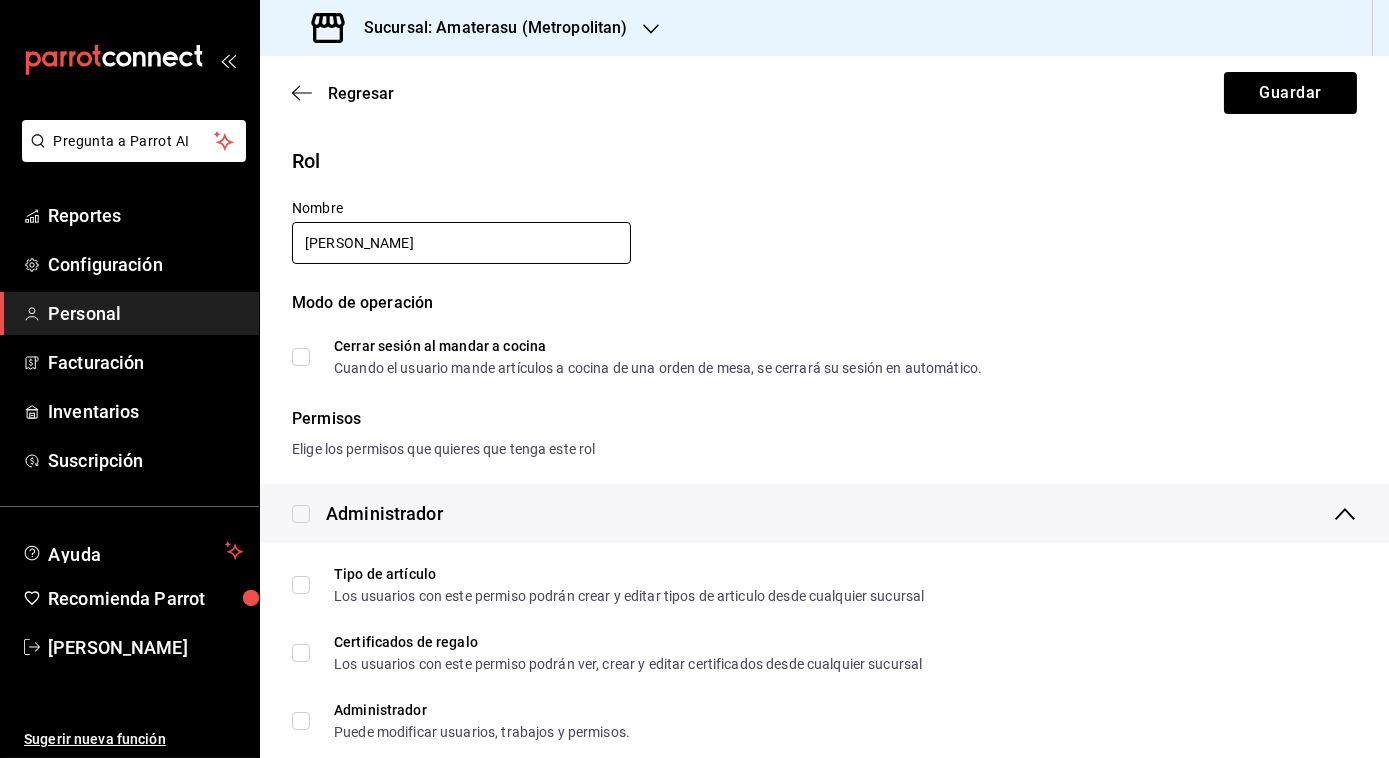 type on "J" 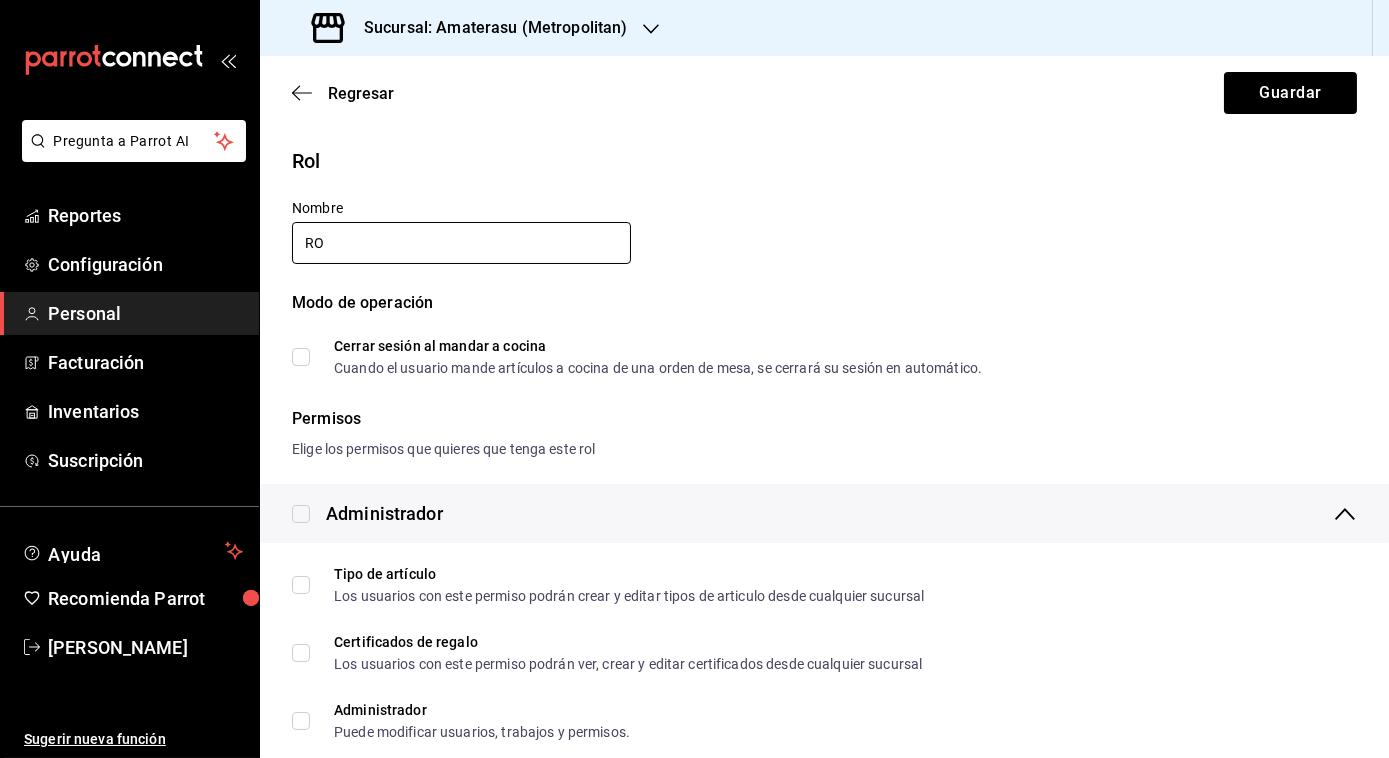 type on "R" 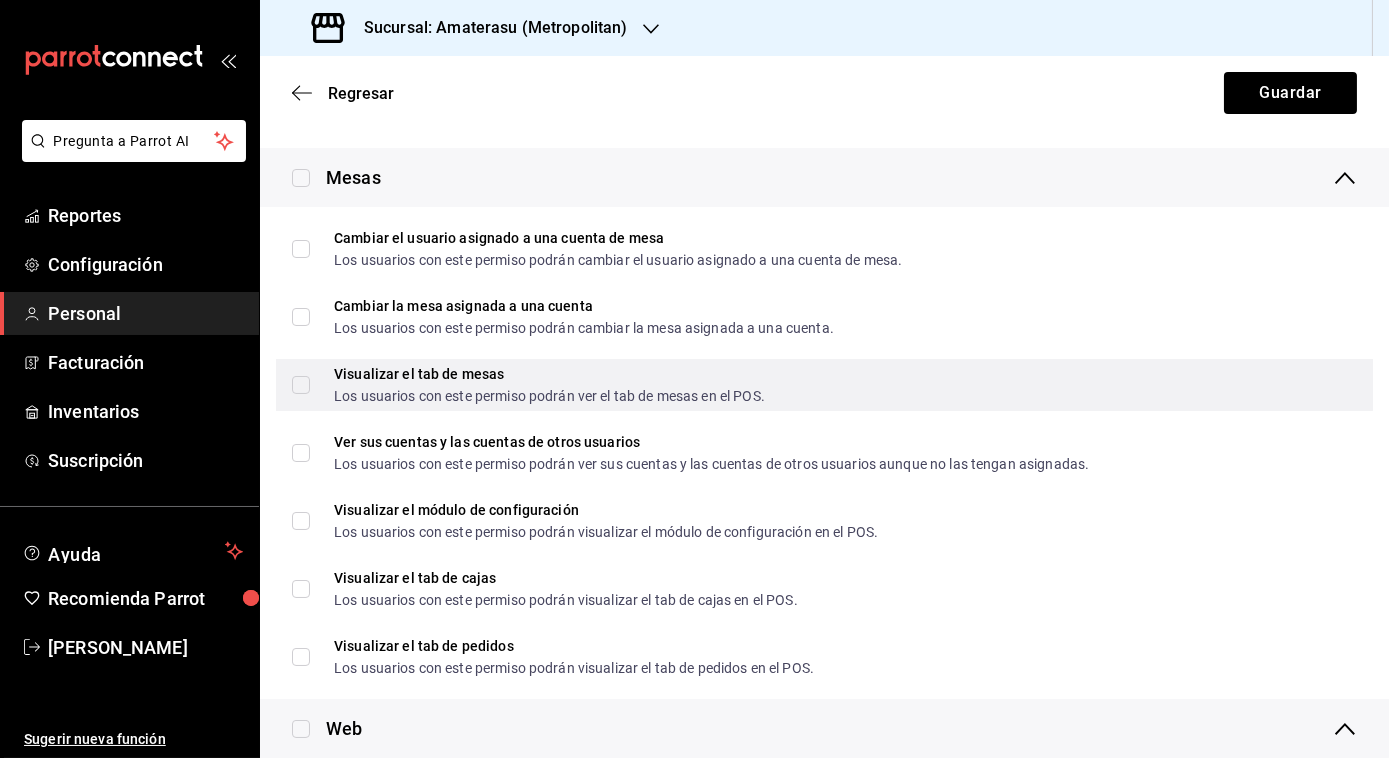 scroll, scrollTop: 617, scrollLeft: 0, axis: vertical 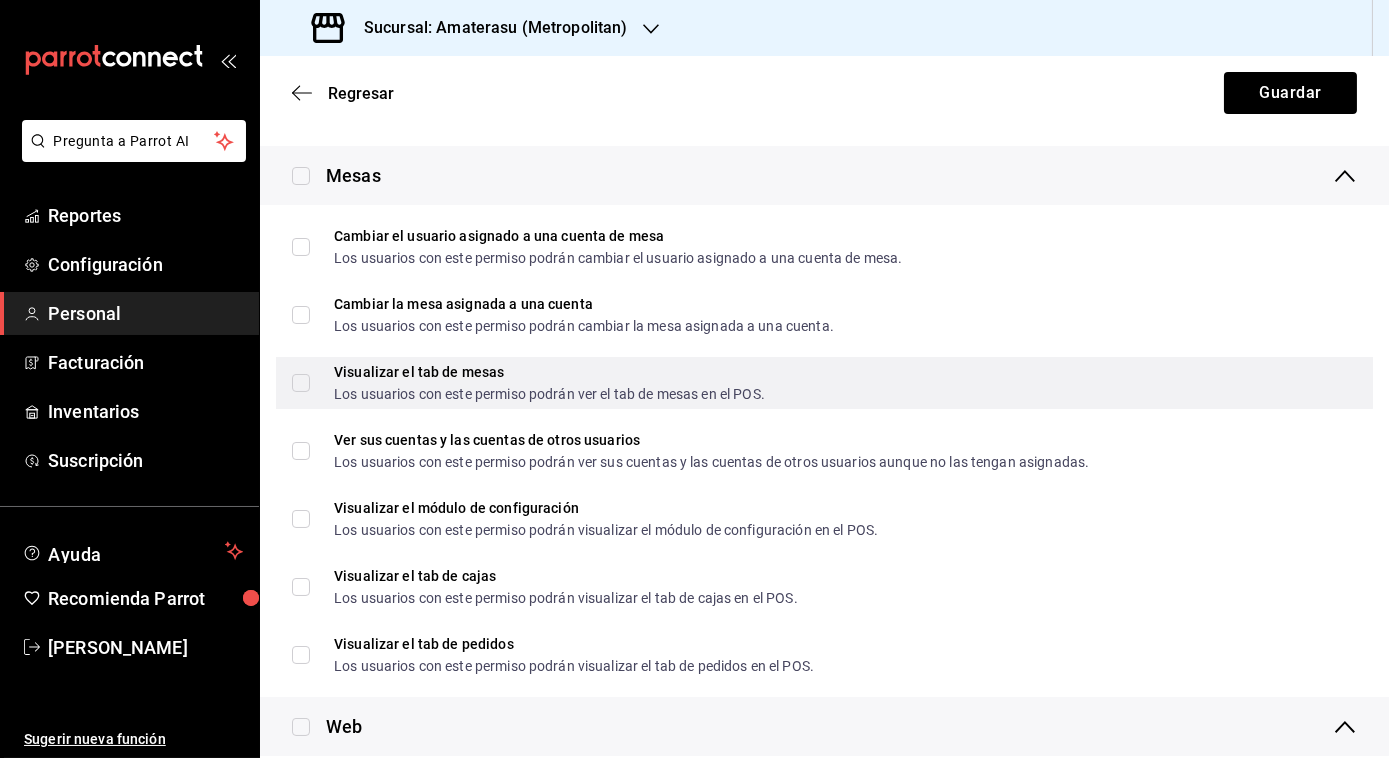 type on "[PERSON_NAME]" 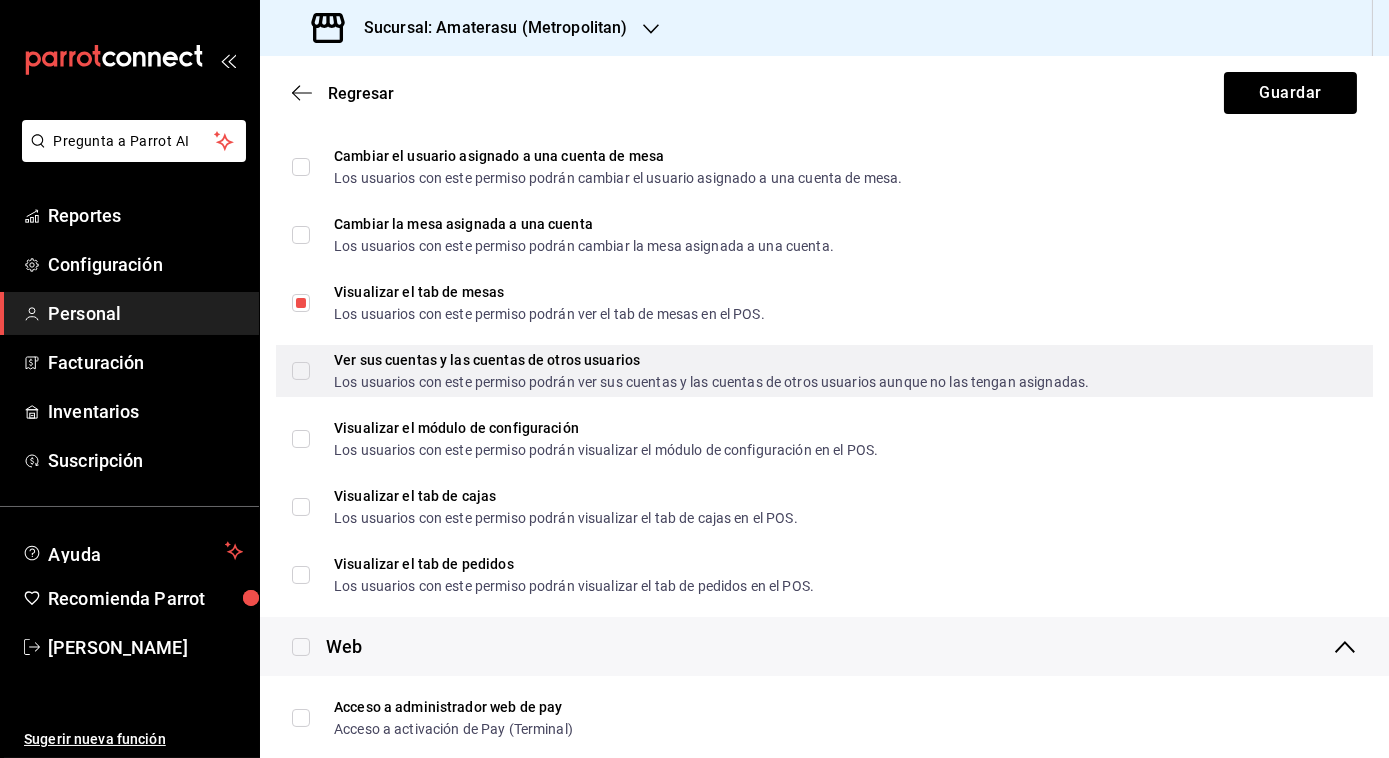 scroll, scrollTop: 698, scrollLeft: 0, axis: vertical 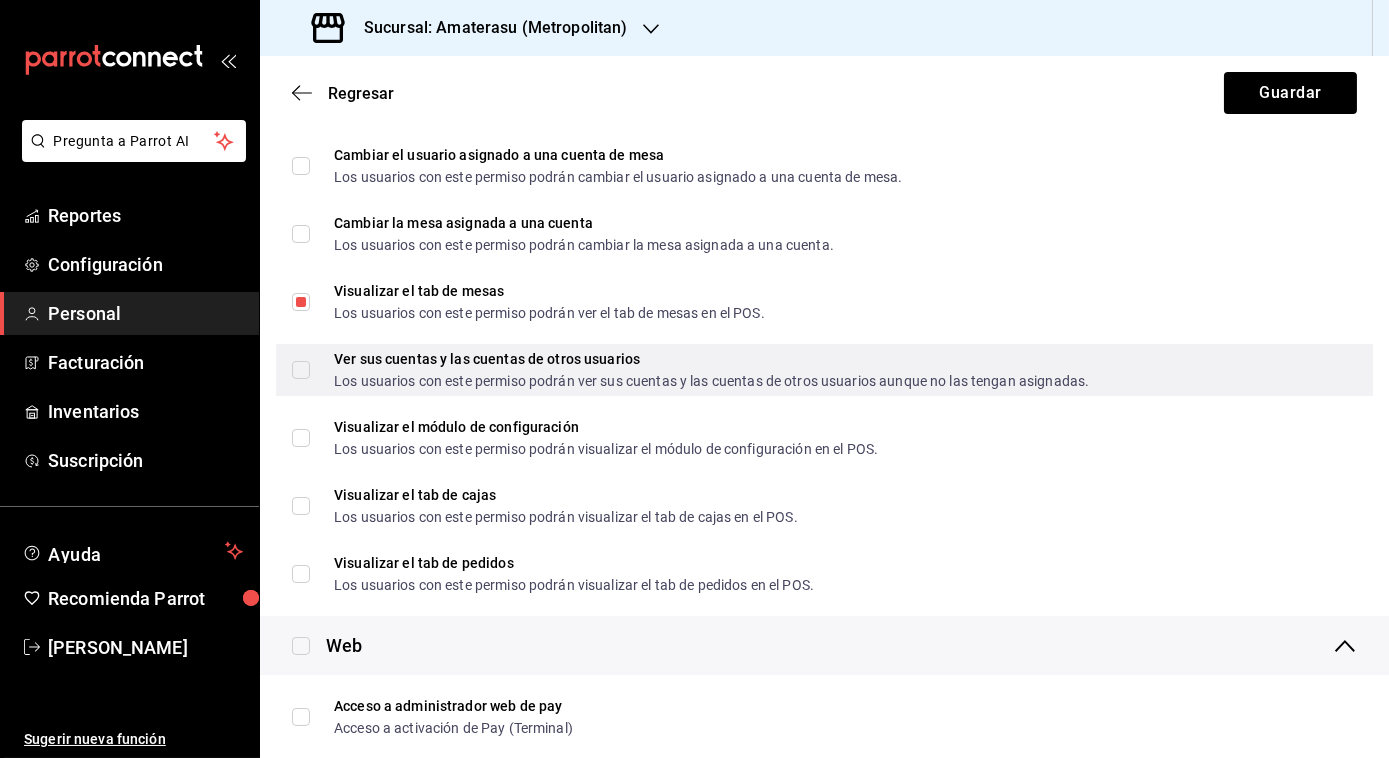 click on "Ver sus cuentas y las cuentas de otros usuarios Los usuarios con este permiso podrán ver sus cuentas y las cuentas de otros usuarios aunque no las tengan asignadas." at bounding box center [699, 370] 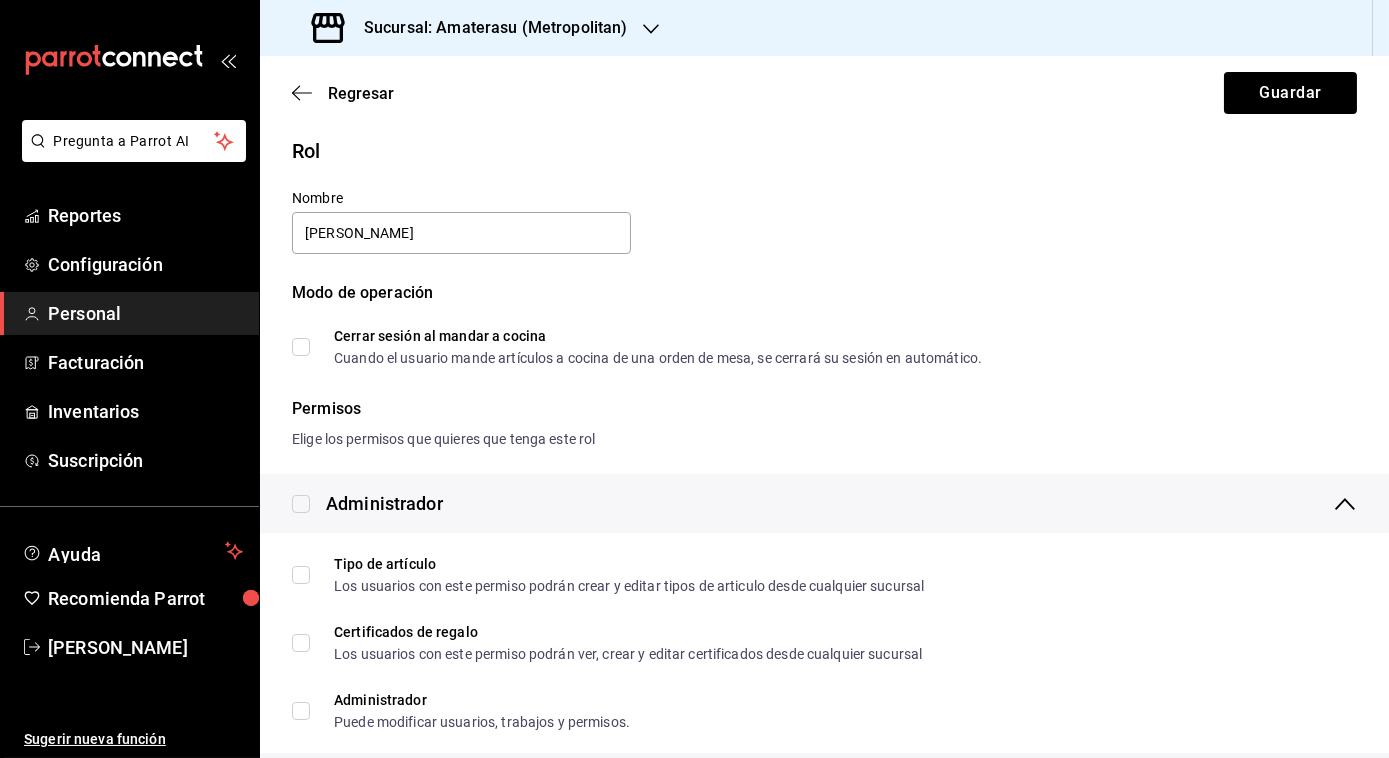 scroll, scrollTop: 0, scrollLeft: 0, axis: both 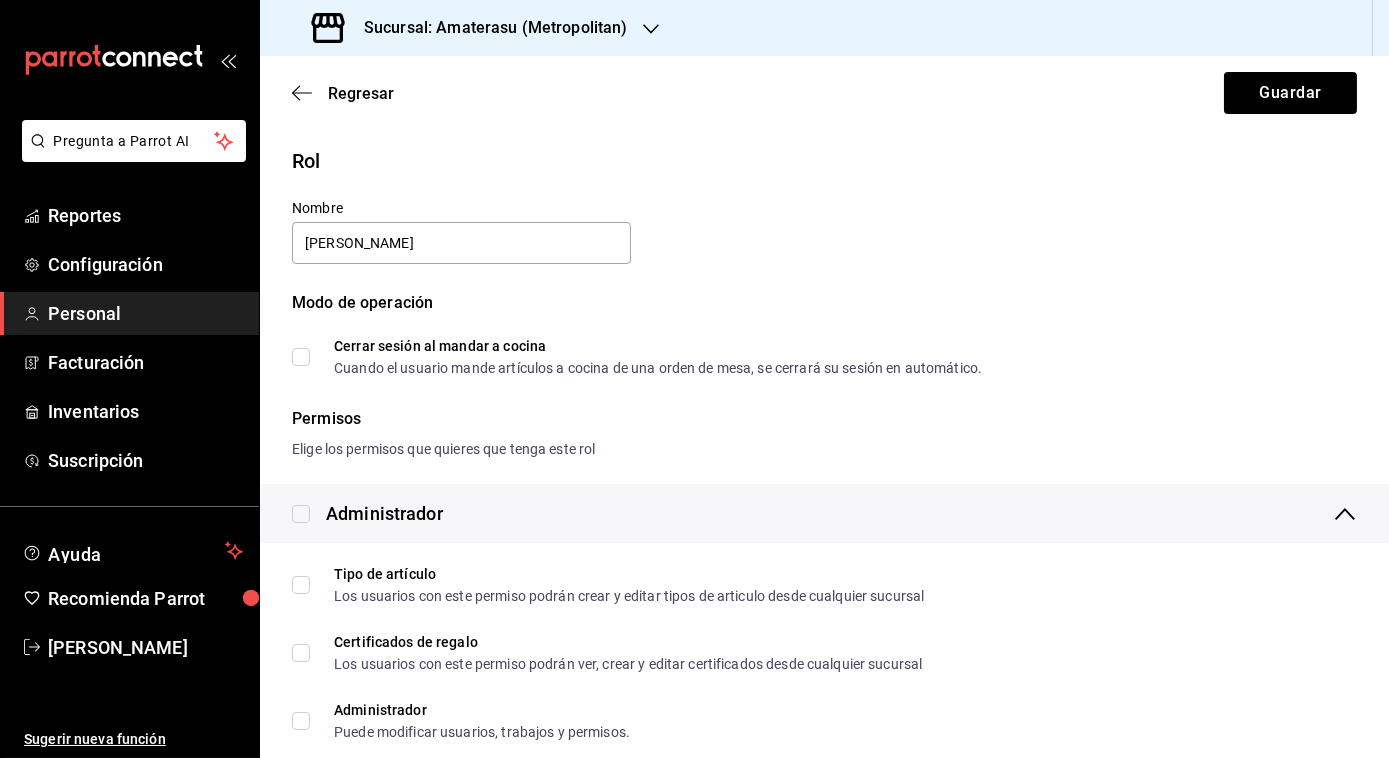 click 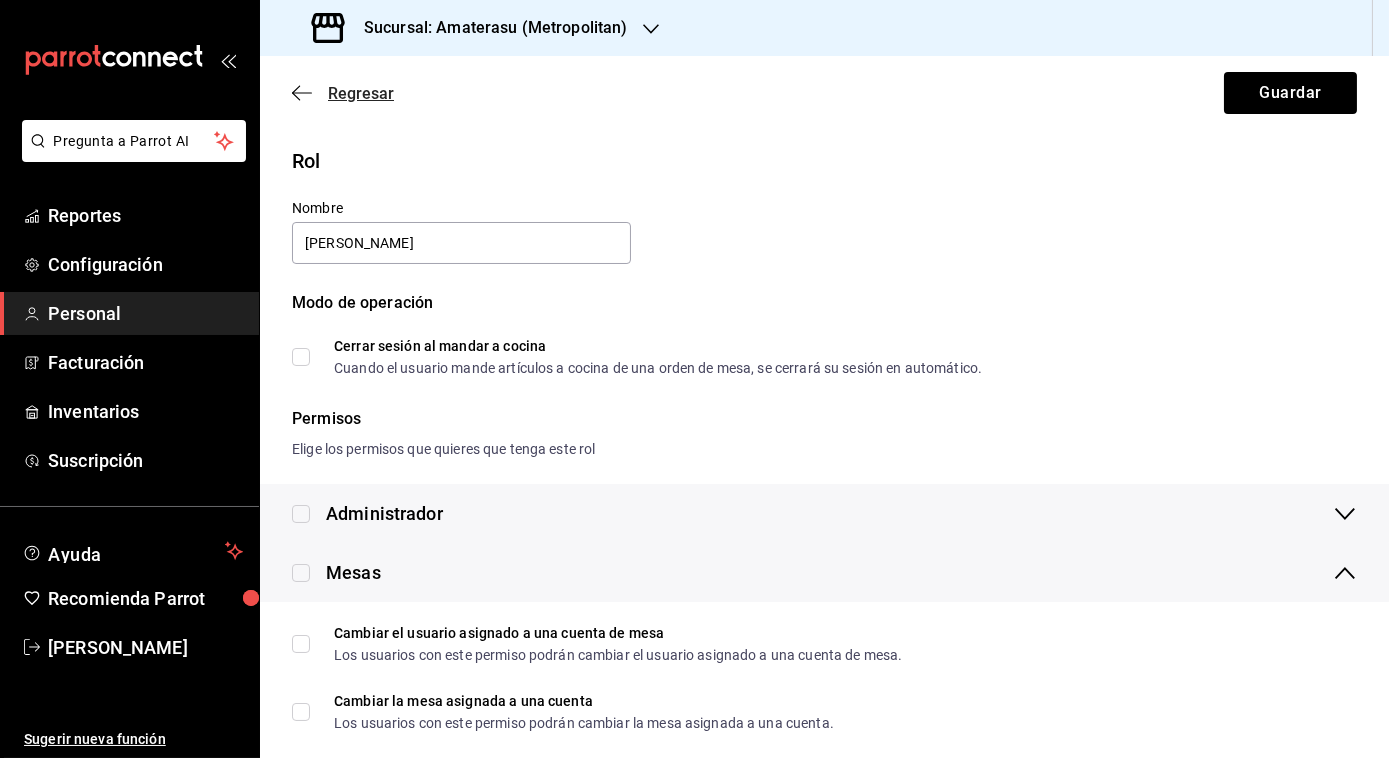 click 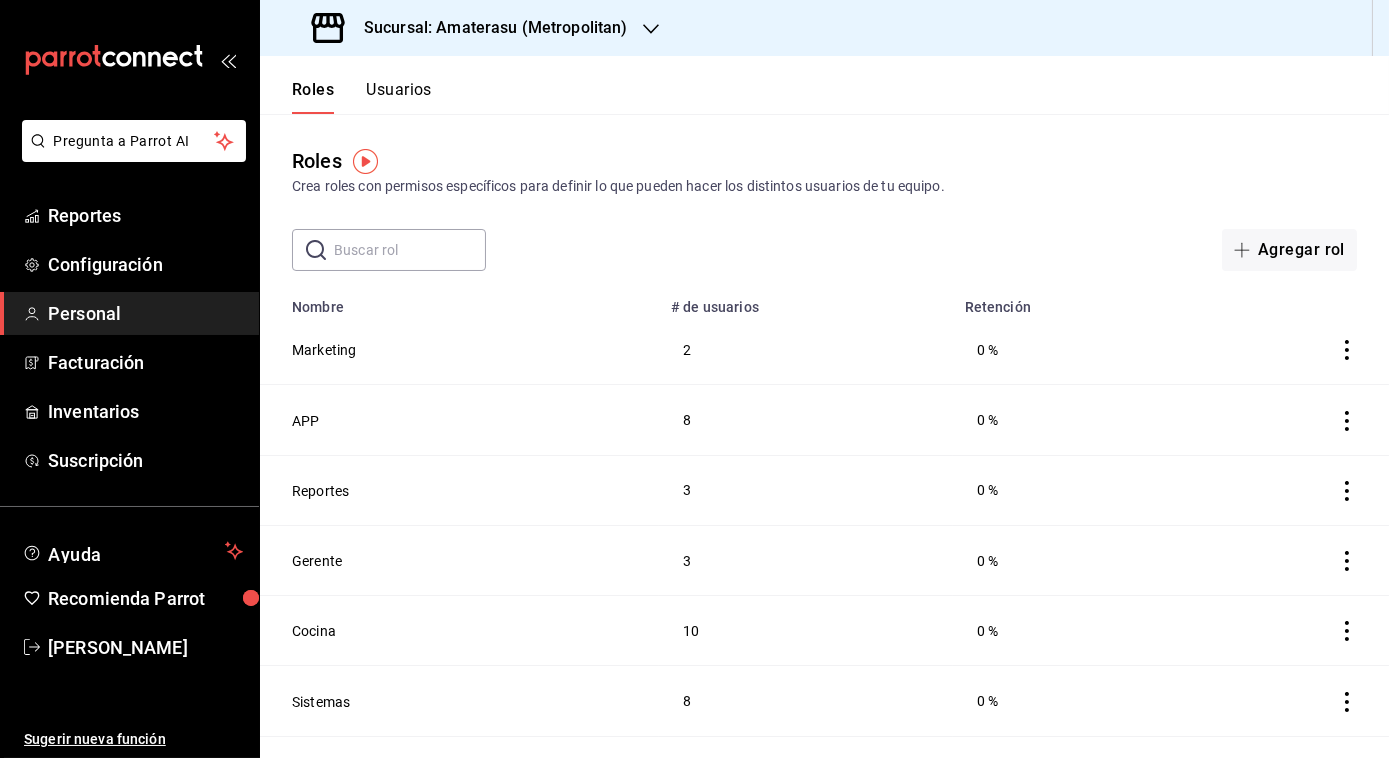 click on "Reportes   Configuración   Personal   Facturación   Inventarios   Suscripción" at bounding box center [129, 338] 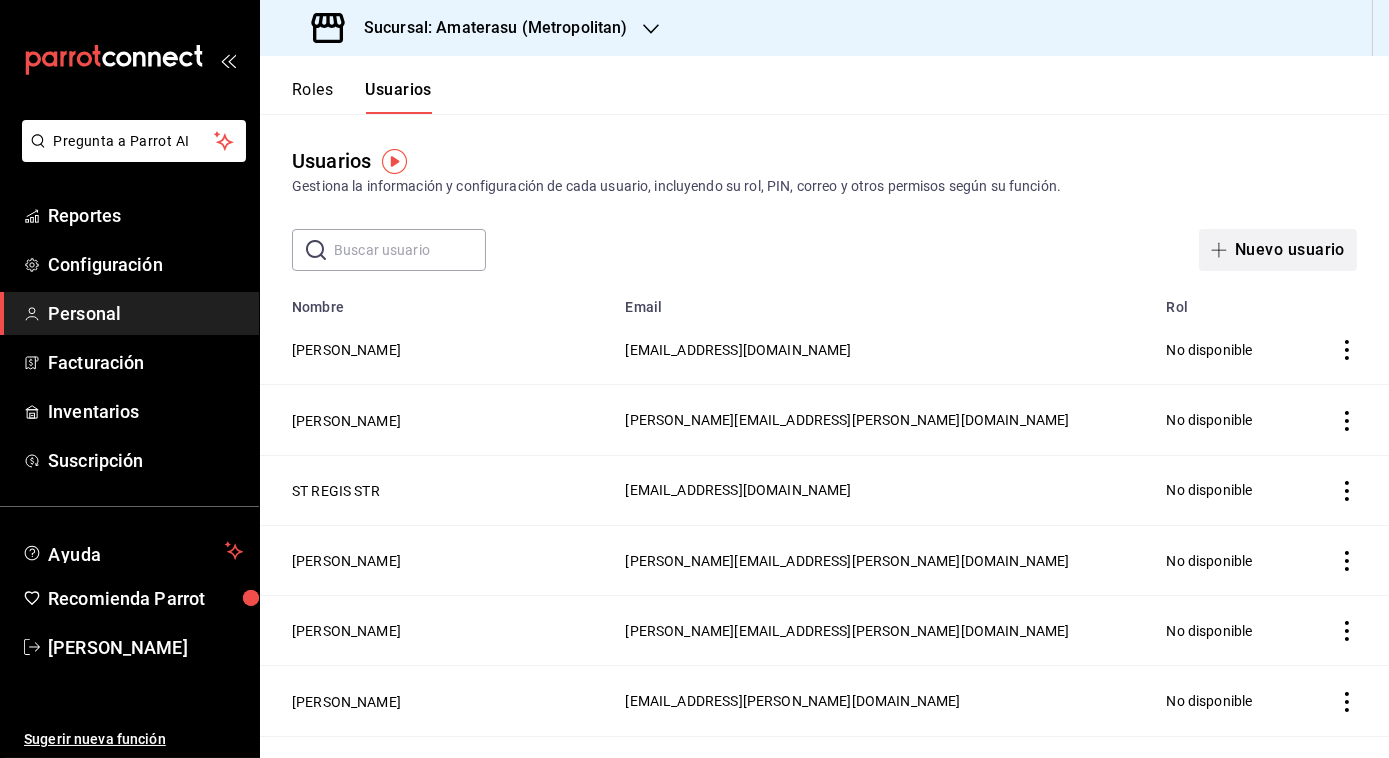 click at bounding box center [1223, 250] 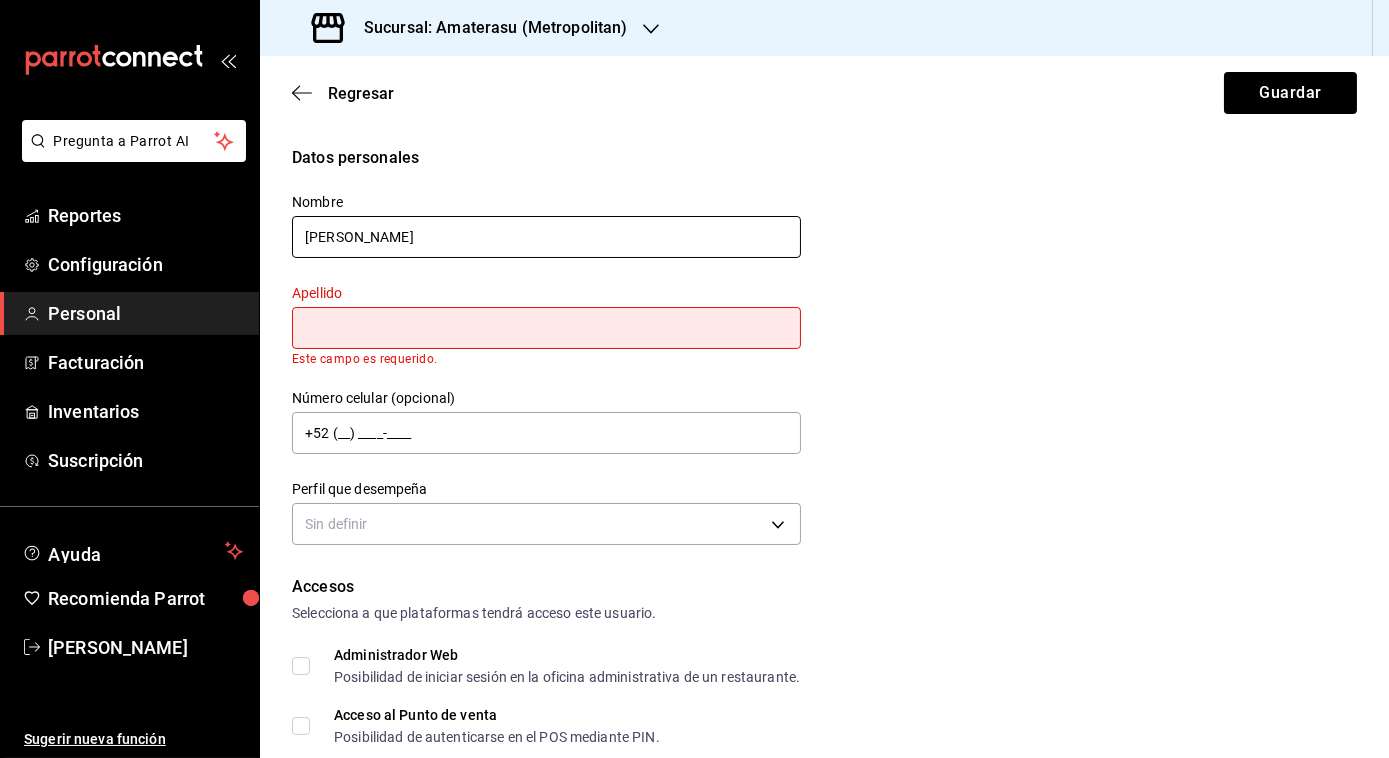 type on "[PERSON_NAME]" 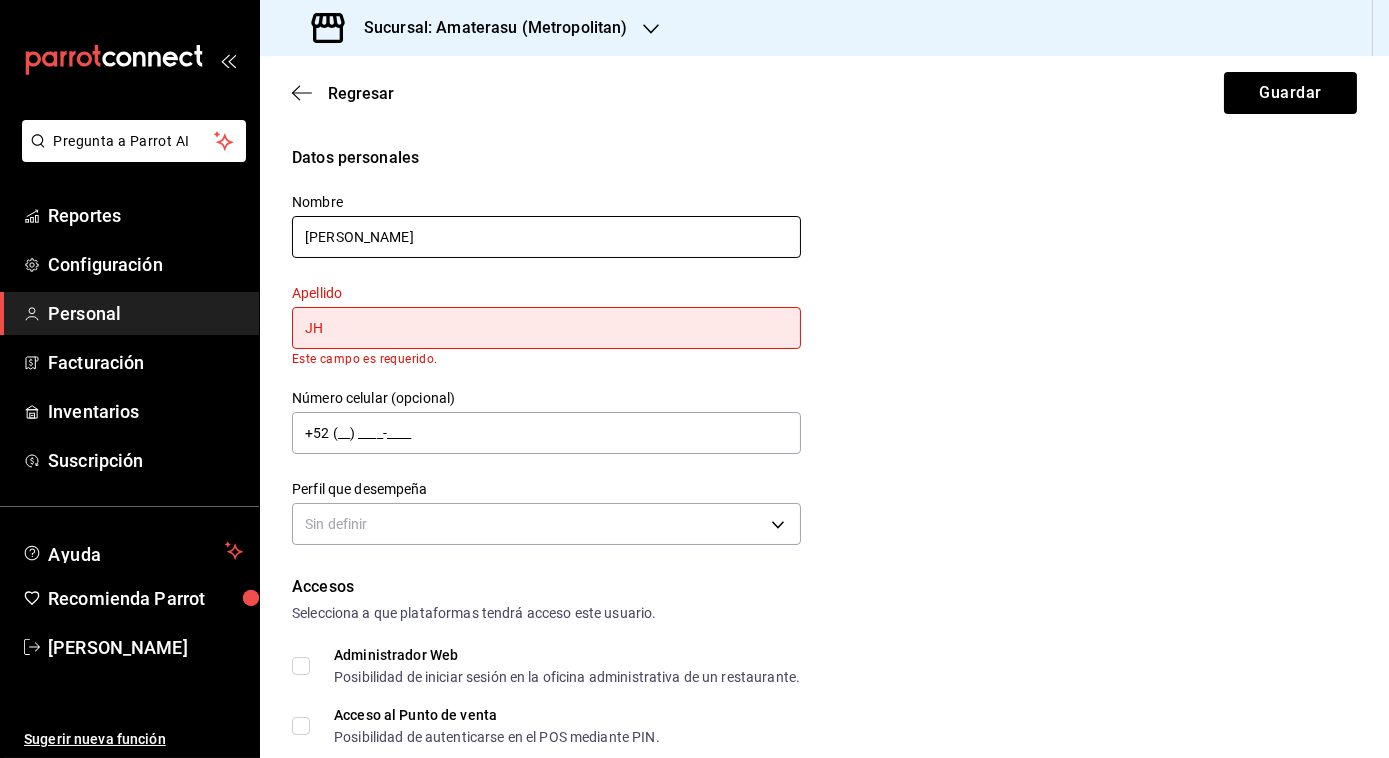 type on "J" 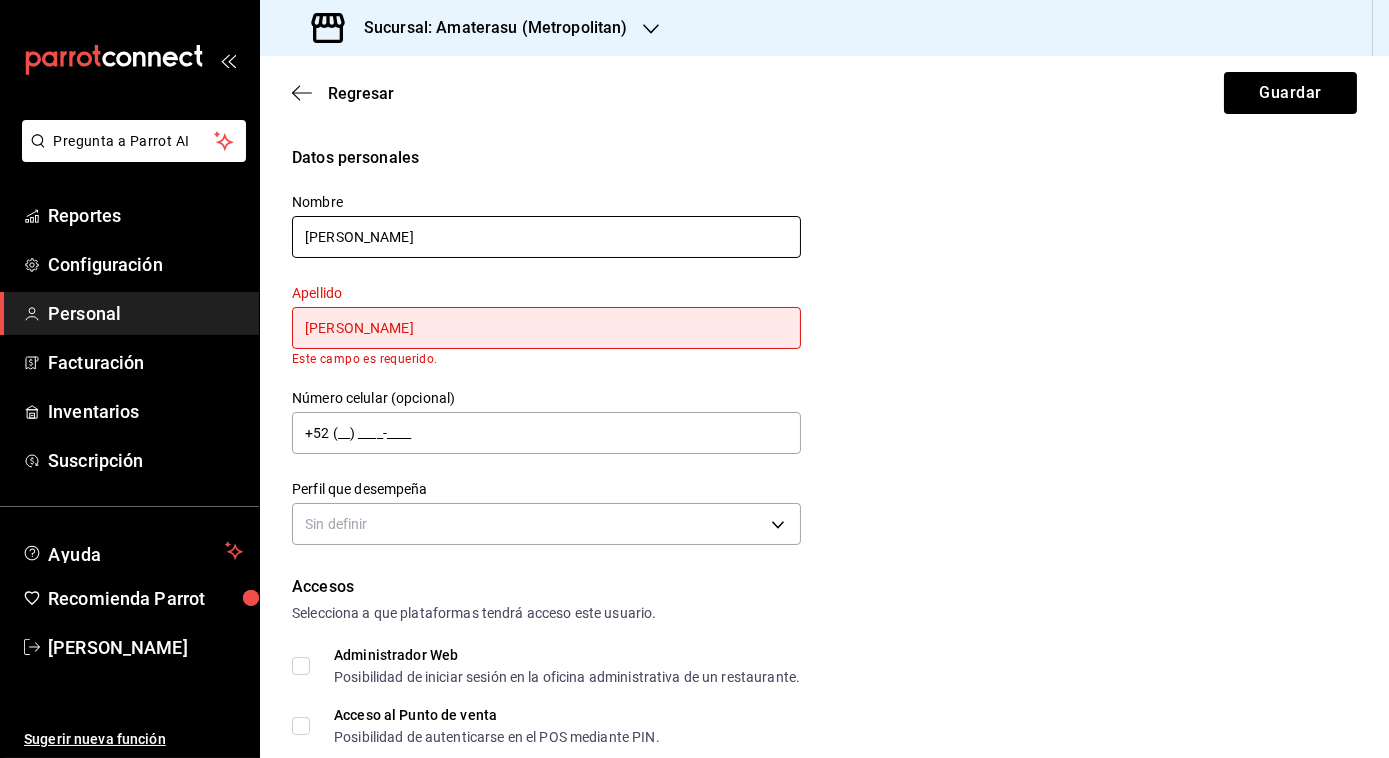 type on "[PERSON_NAME]" 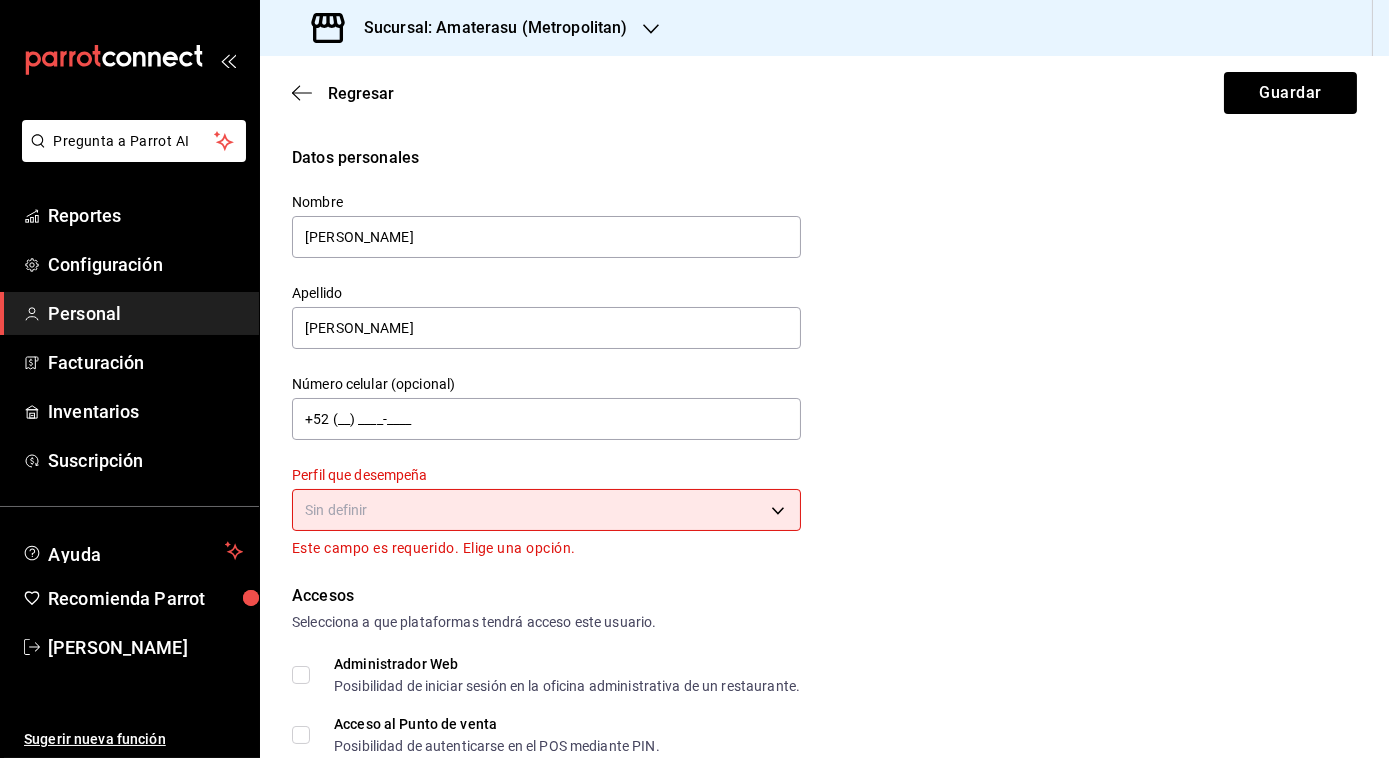 click on "Datos personales Nombre [PERSON_NAME] [PERSON_NAME] Número celular (opcional) +52 (__) ____-____ Perfil que desempeña Sin definir Este campo es requerido. Elige una opción." at bounding box center [824, 353] 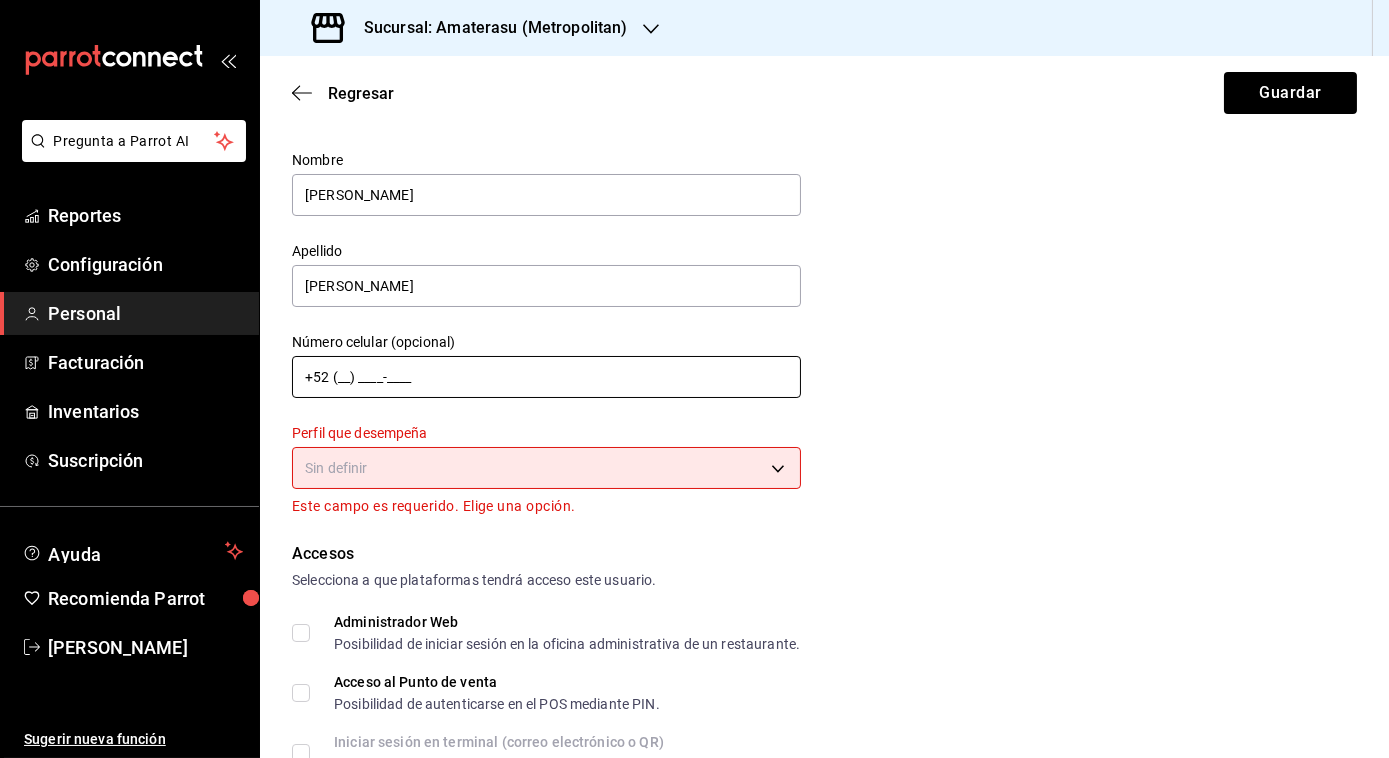 scroll, scrollTop: 42, scrollLeft: 0, axis: vertical 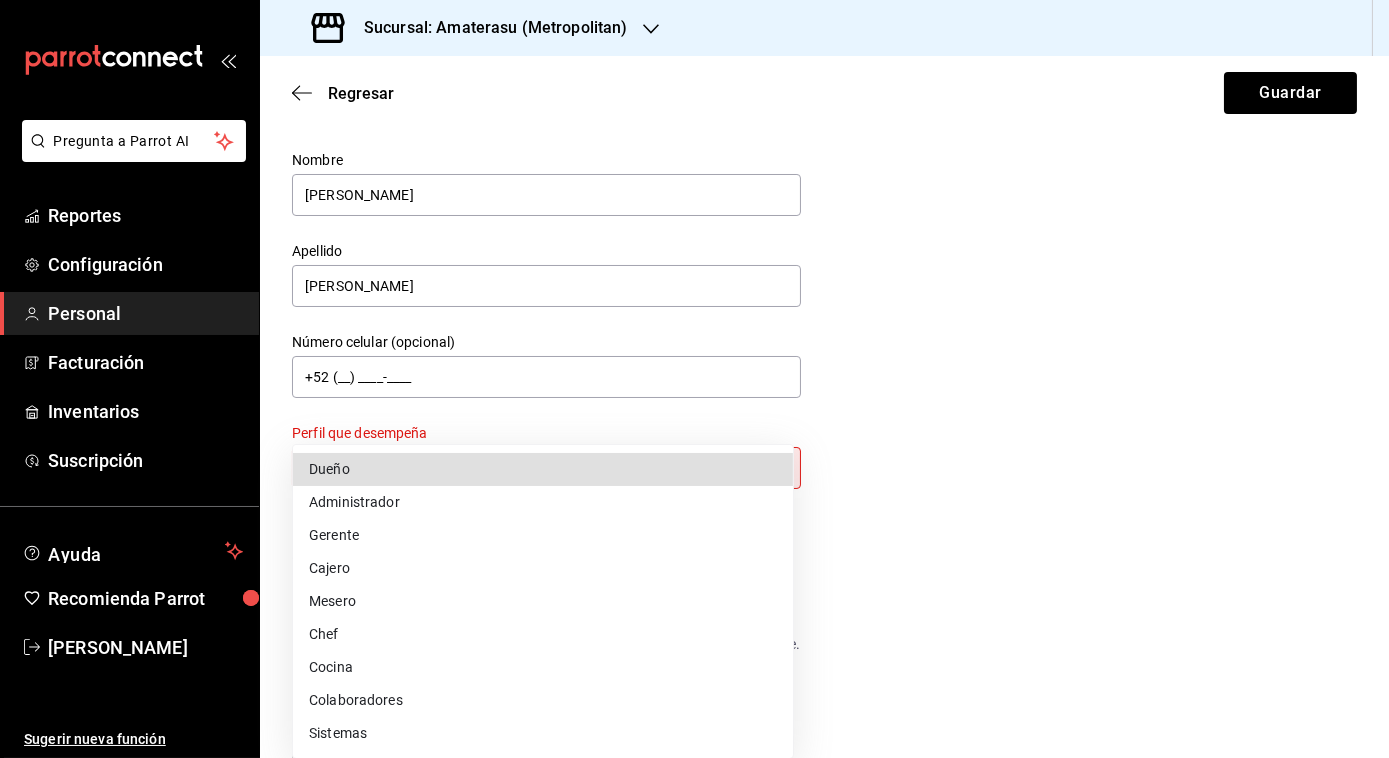 click on "Pregunta a Parrot AI Reportes   Configuración   Personal   Facturación   Inventarios   Suscripción   Ayuda Recomienda Parrot   [PERSON_NAME]   Sugerir nueva función   Sucursal: Amaterasu (Metropolitan) Regresar Guardar Datos personales Nombre [PERSON_NAME] Apellido [PERSON_NAME] Número celular (opcional) +52 (__) ____-____ Perfil que desempeña Sin definir Este campo es requerido. Elige una opción. Accesos Selecciona a que plataformas tendrá acceso este usuario. Administrador Web Posibilidad de iniciar sesión en la oficina administrativa de un restaurante.  Acceso al Punto de venta Posibilidad de autenticarse en el POS mediante PIN.  Iniciar sesión en terminal (correo electrónico o QR) Los usuarios podrán iniciar sesión y aceptar términos y condiciones en la terminal. Acceso uso de terminal Los usuarios podrán acceder y utilizar la terminal para visualizar y procesar pagos de sus órdenes. Correo electrónico Se volverá obligatorio al tener ciertos accesos activados. Contraseña Contraseña PIN ​" at bounding box center [694, 379] 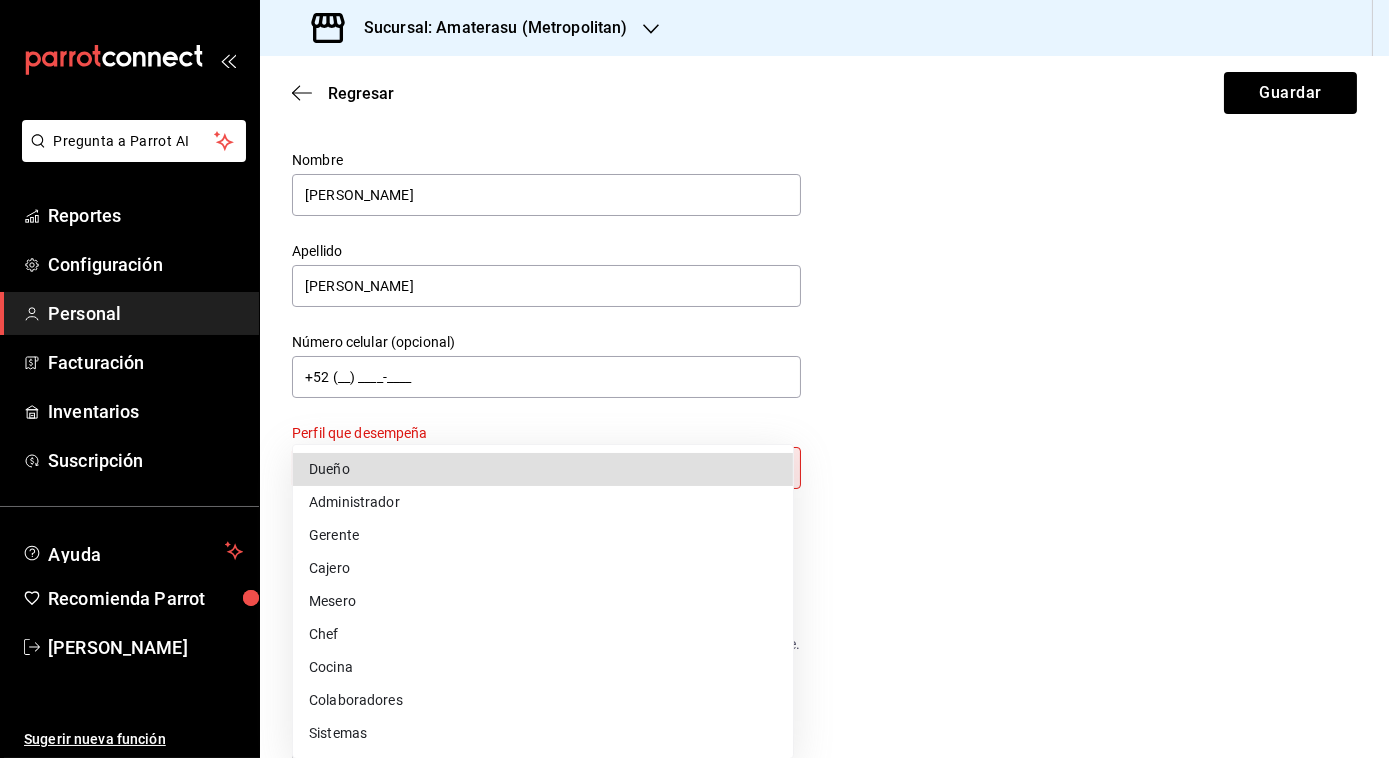 type 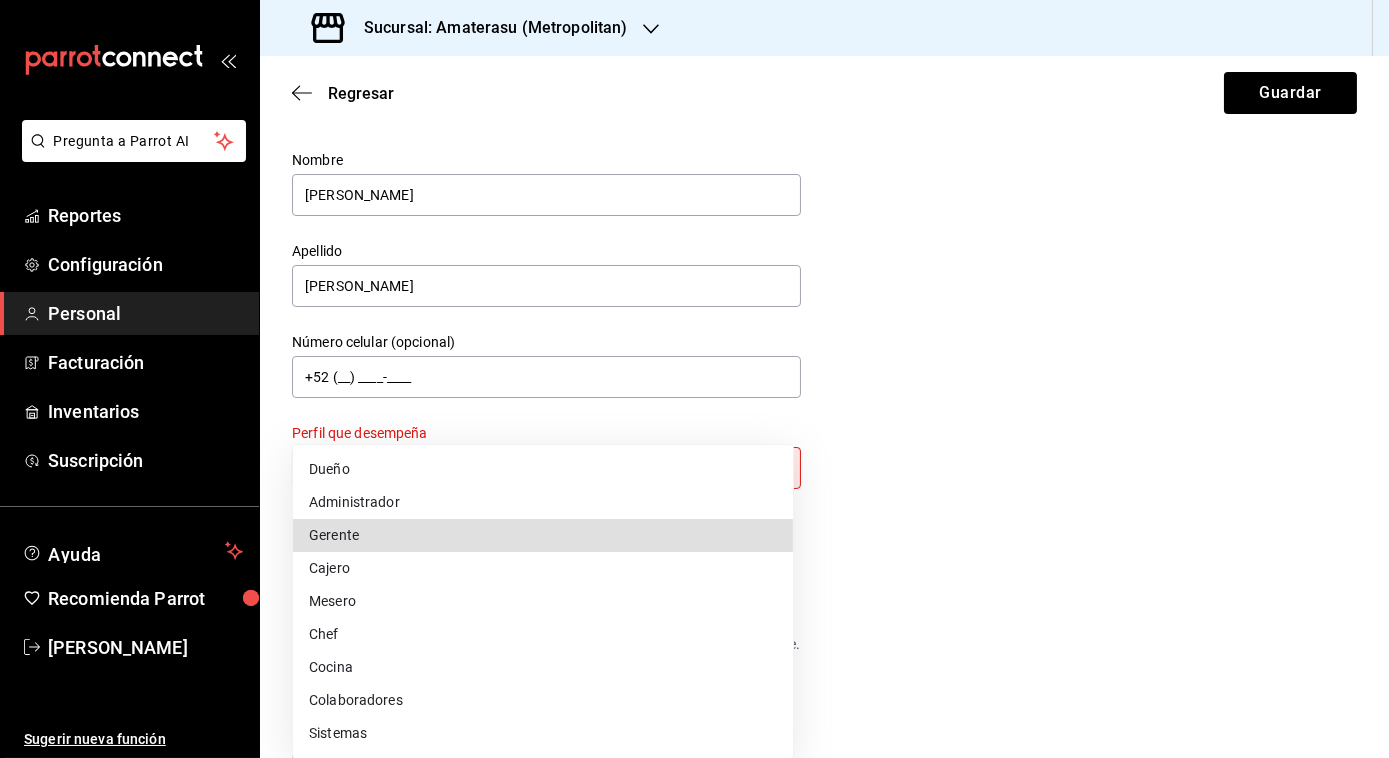 type 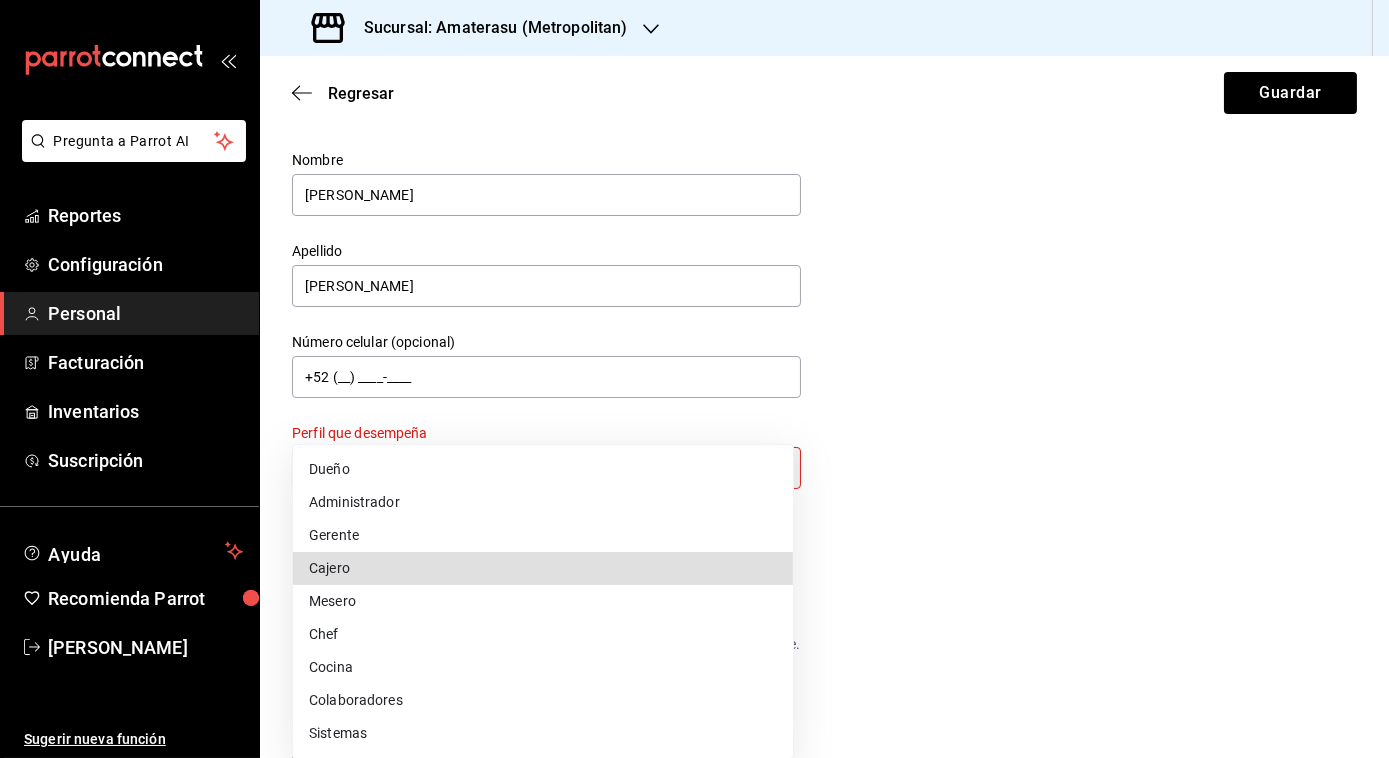 type on "CASHIER" 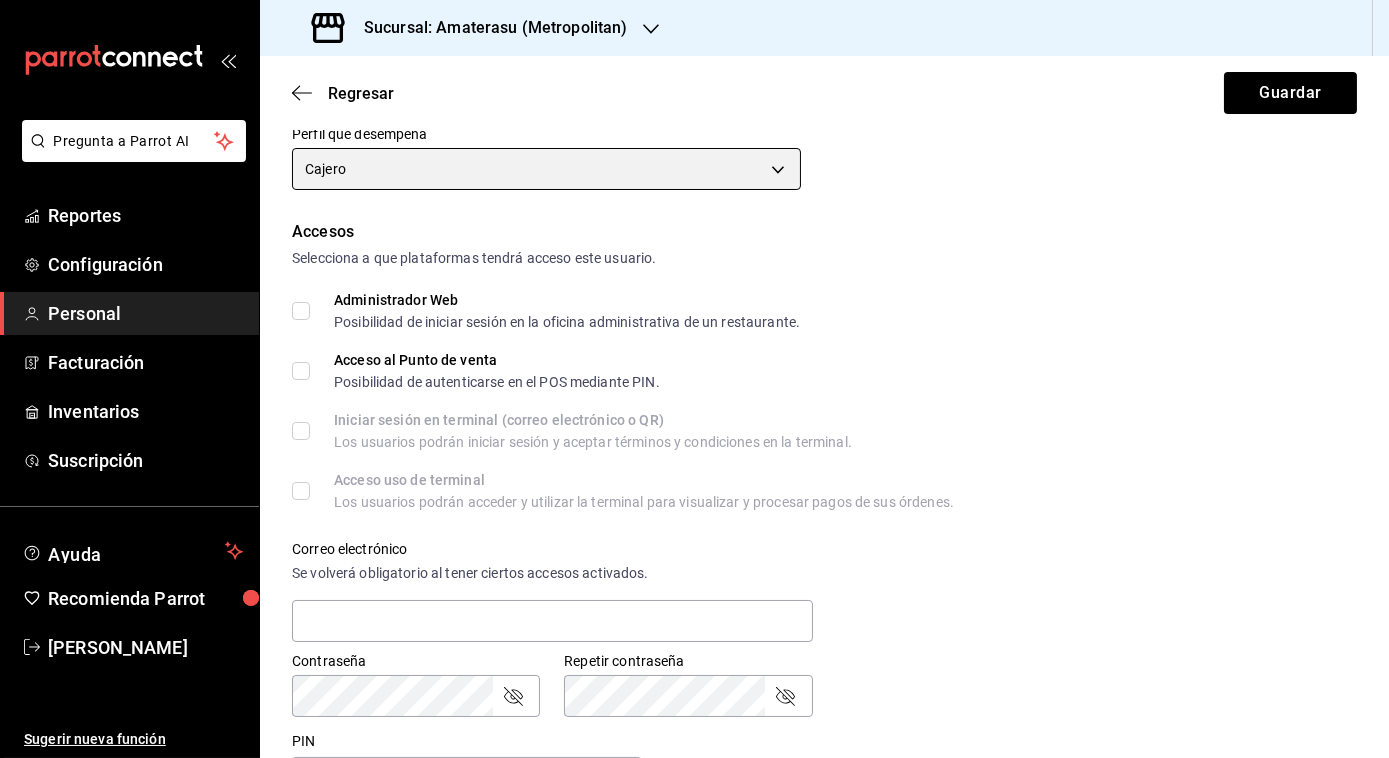 scroll, scrollTop: 342, scrollLeft: 0, axis: vertical 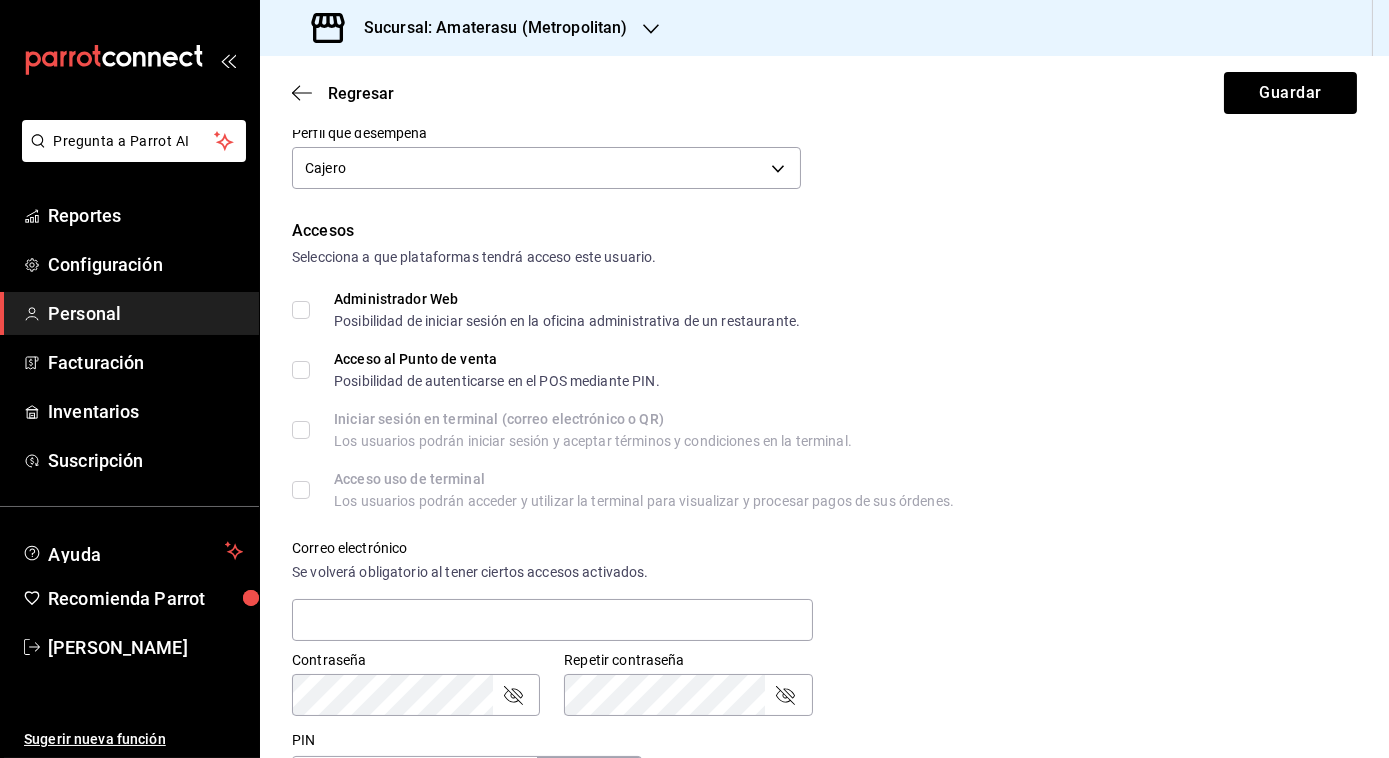 click on "Acceso al Punto de venta Posibilidad de autenticarse en el POS mediante PIN." at bounding box center (301, 370) 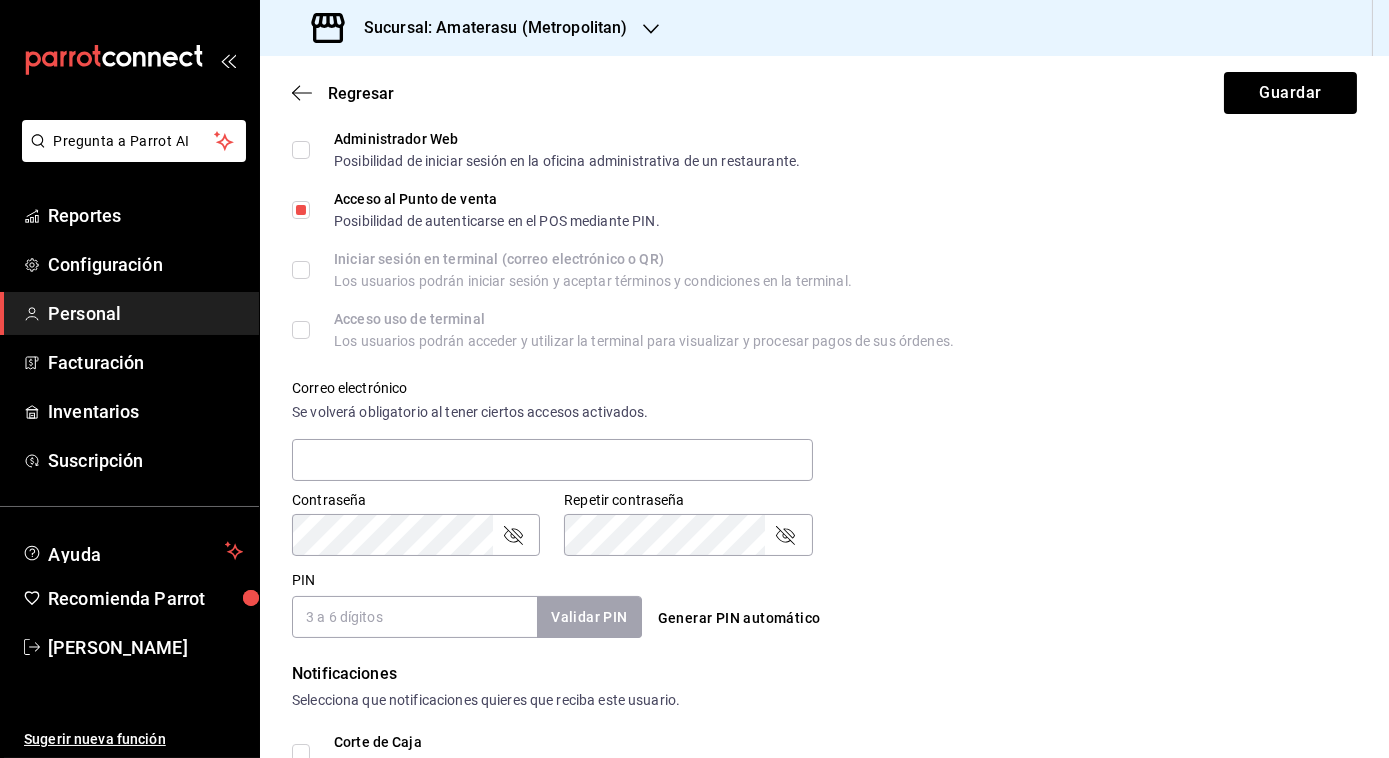 scroll, scrollTop: 504, scrollLeft: 0, axis: vertical 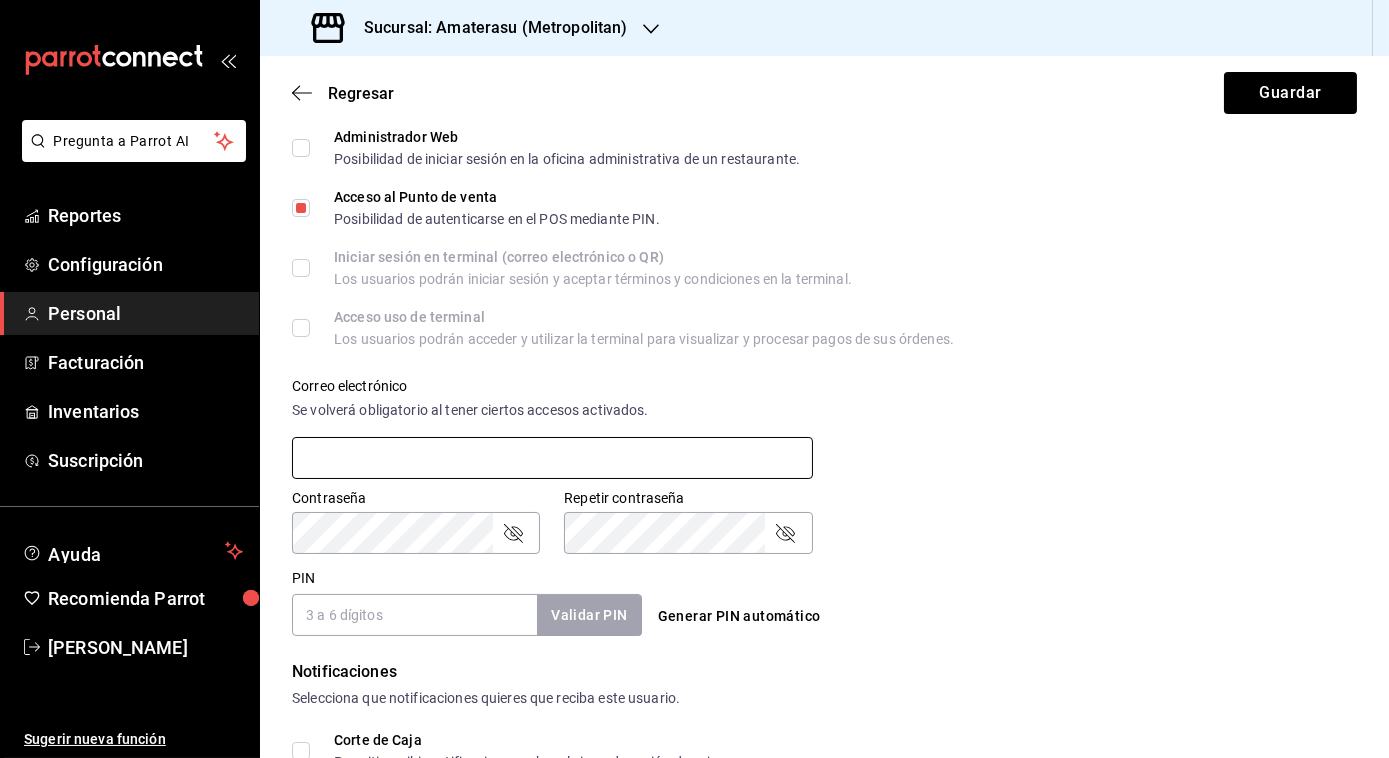 click at bounding box center [552, 458] 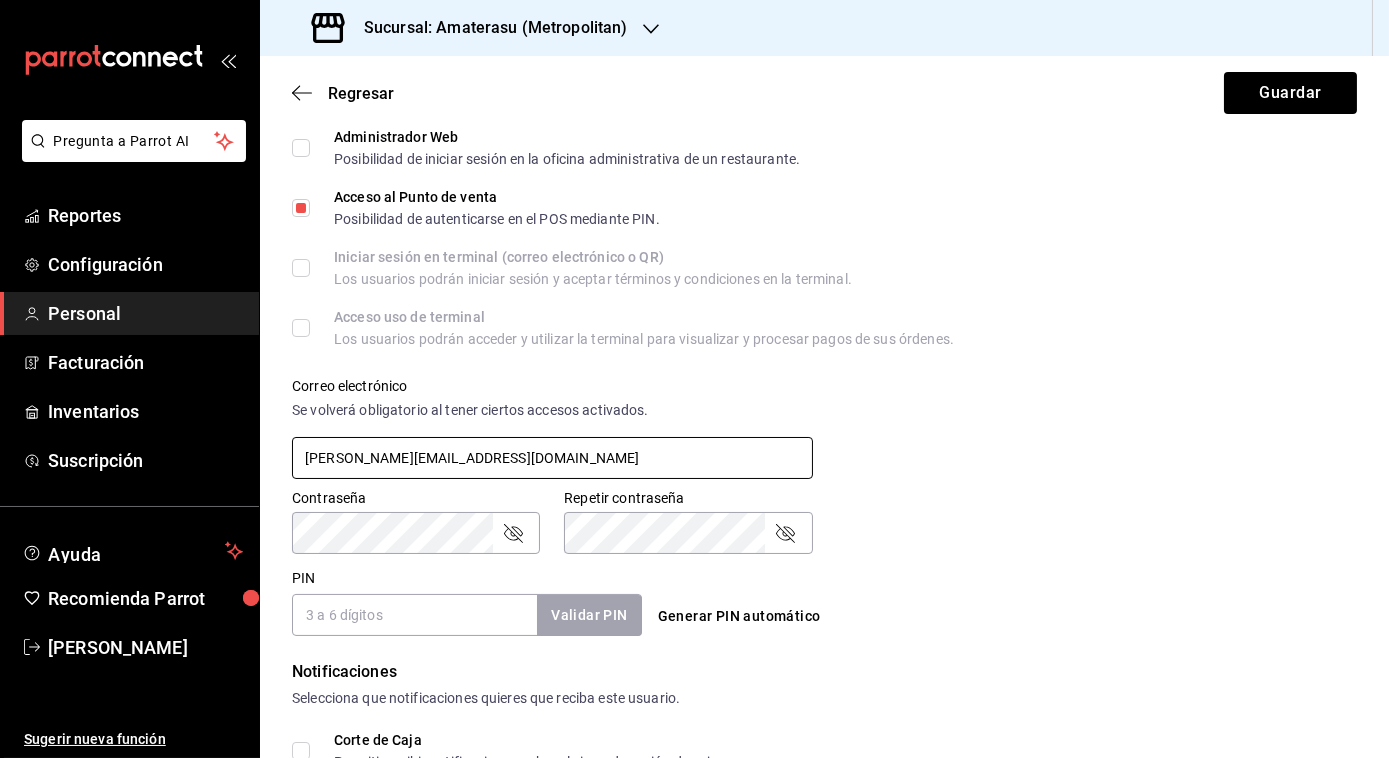 scroll, scrollTop: 584, scrollLeft: 0, axis: vertical 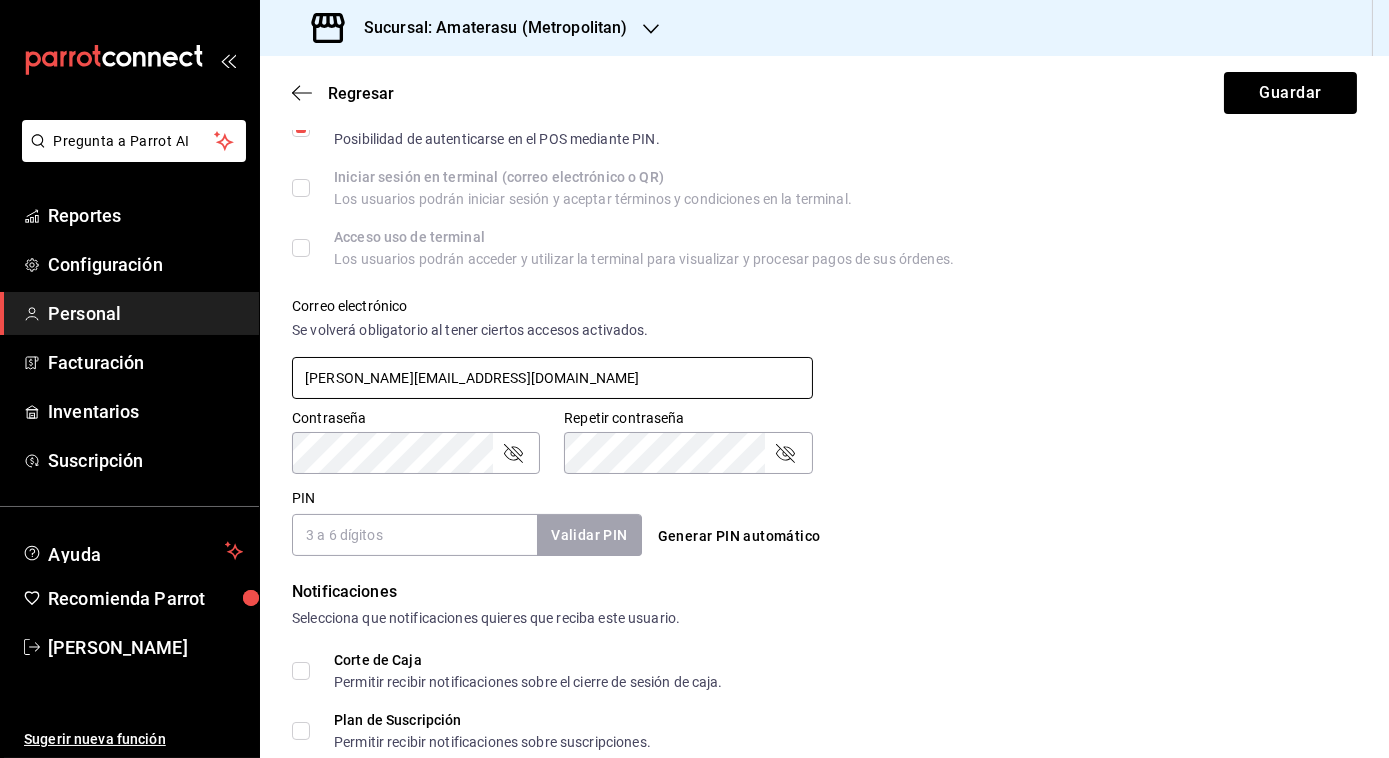 type on "[PERSON_NAME][EMAIL_ADDRESS][DOMAIN_NAME]" 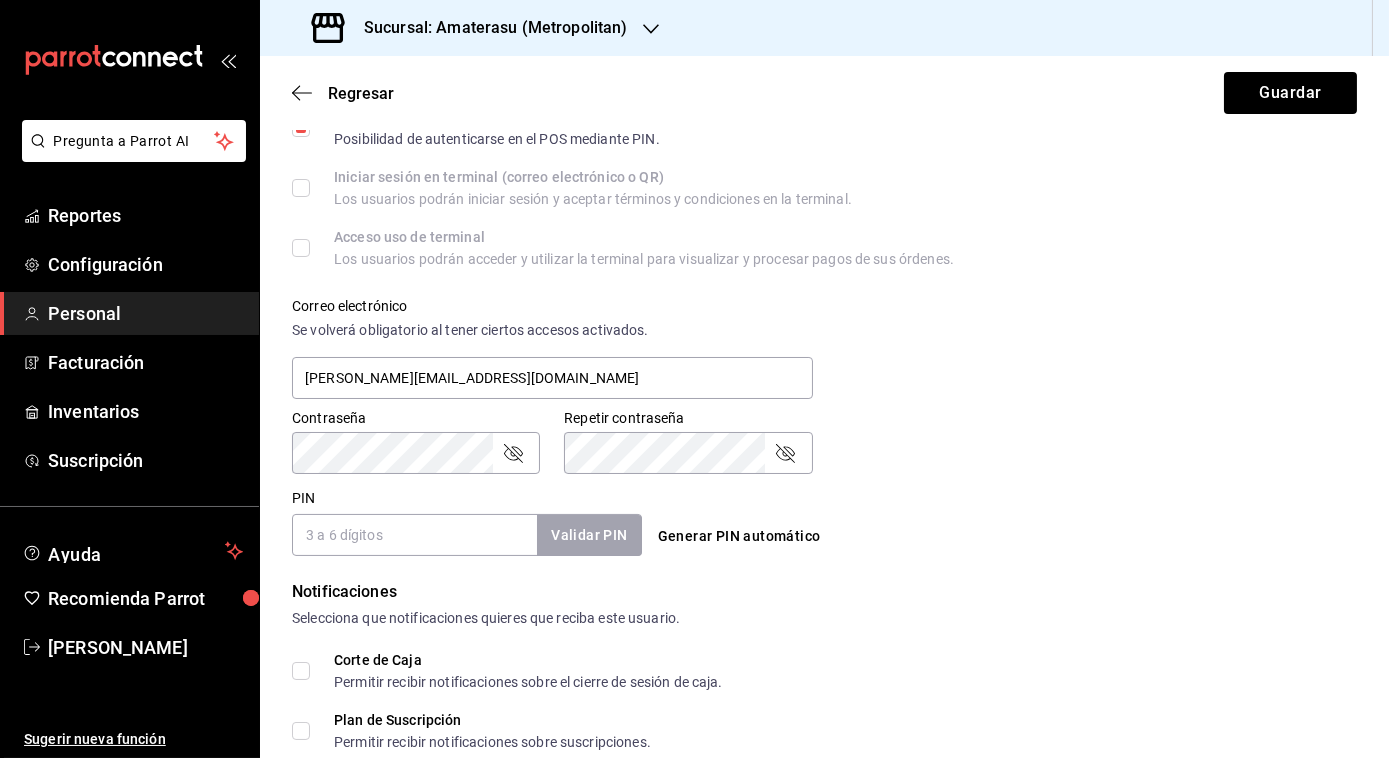 click on "PIN" at bounding box center (414, 535) 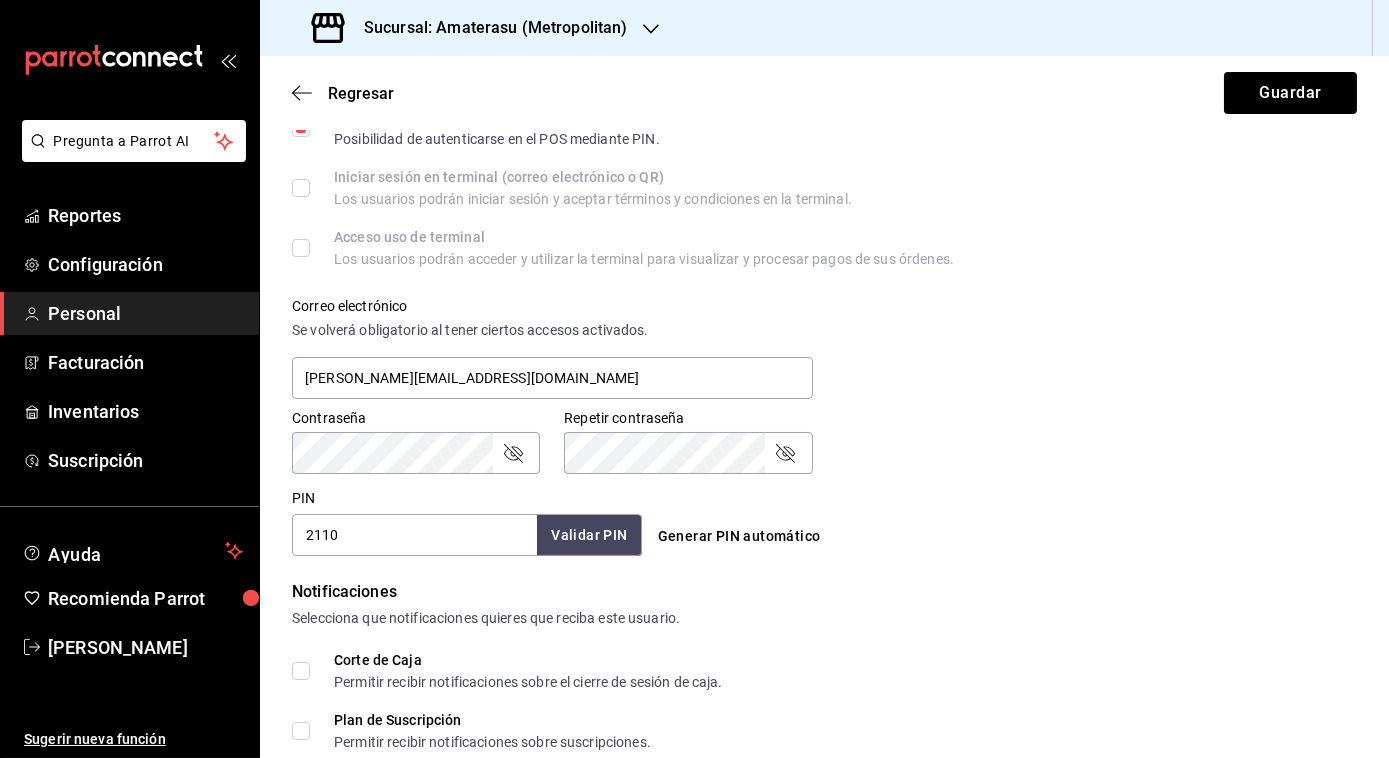 type on "2110" 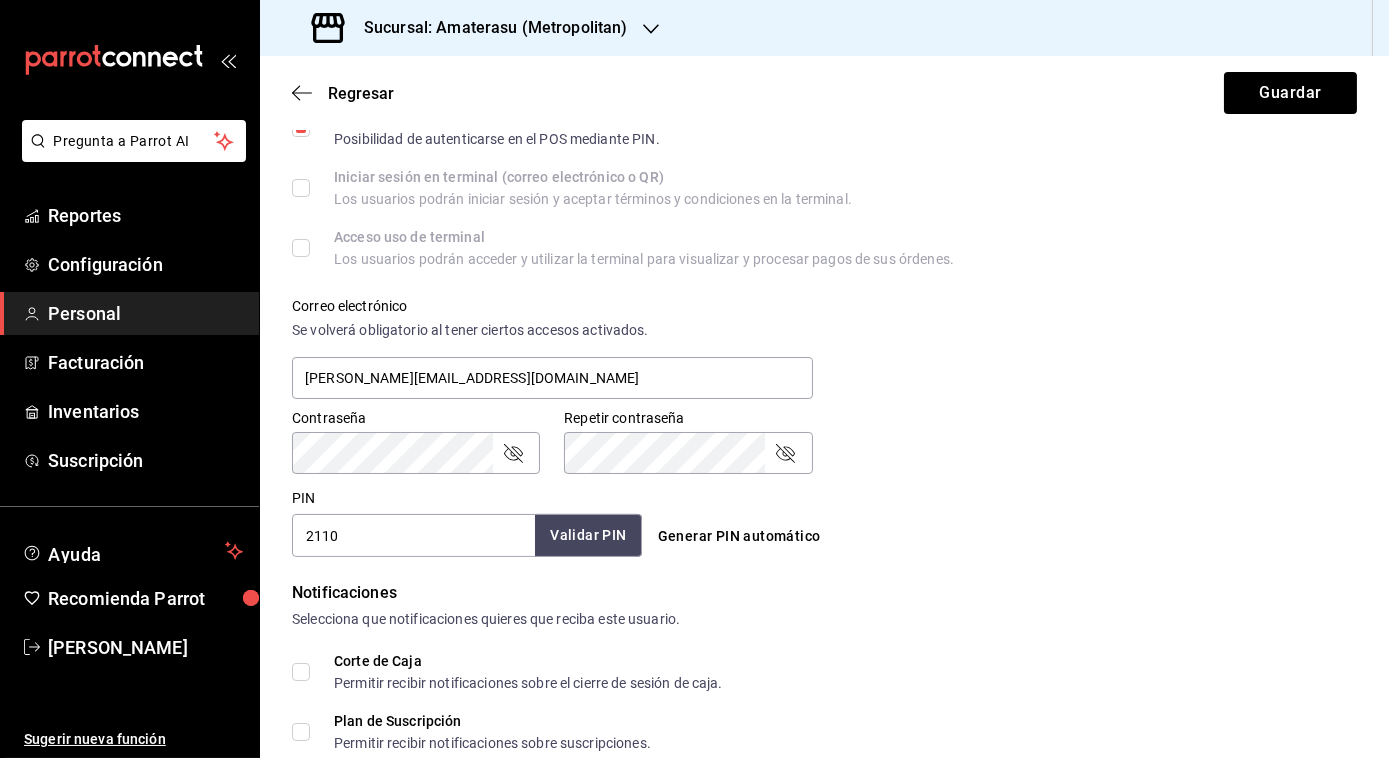 click on "Validar PIN" at bounding box center (588, 535) 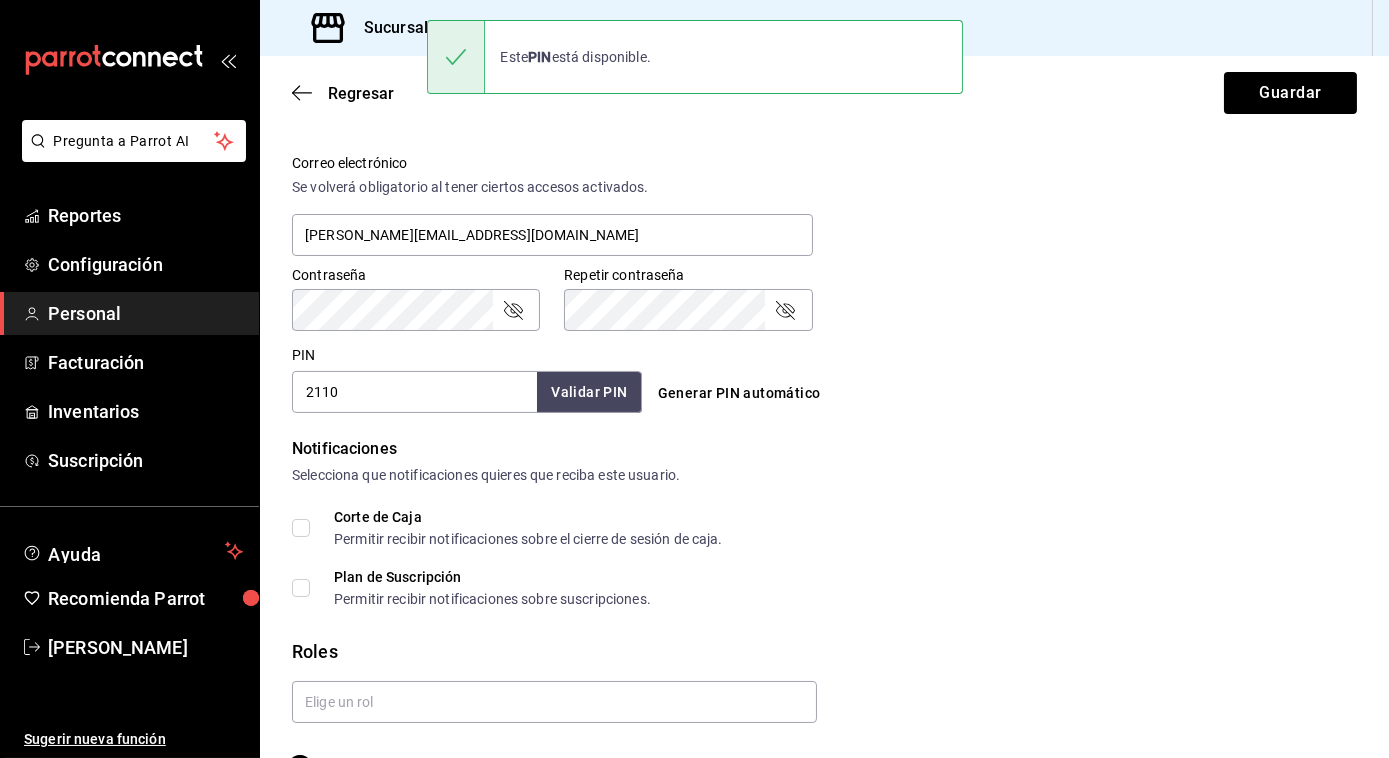 scroll, scrollTop: 779, scrollLeft: 0, axis: vertical 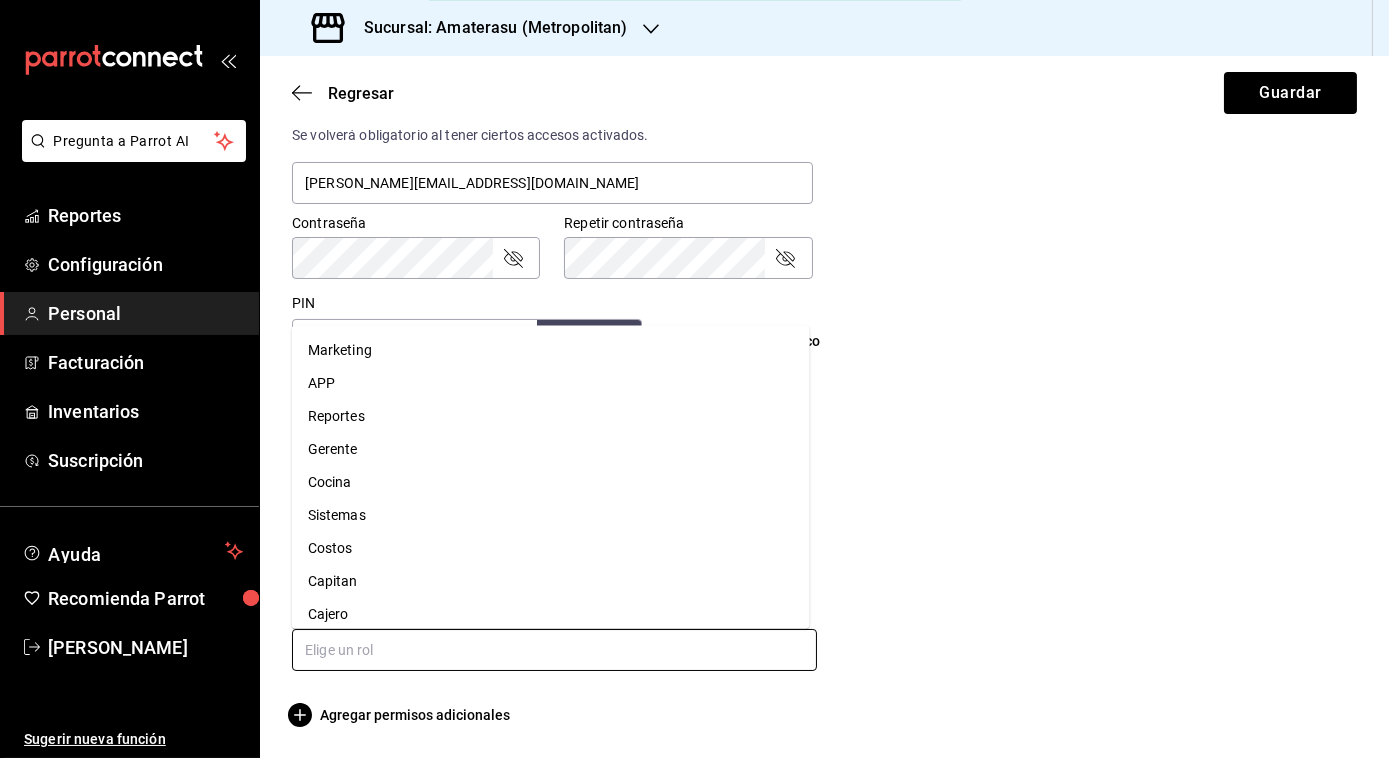 click at bounding box center (554, 650) 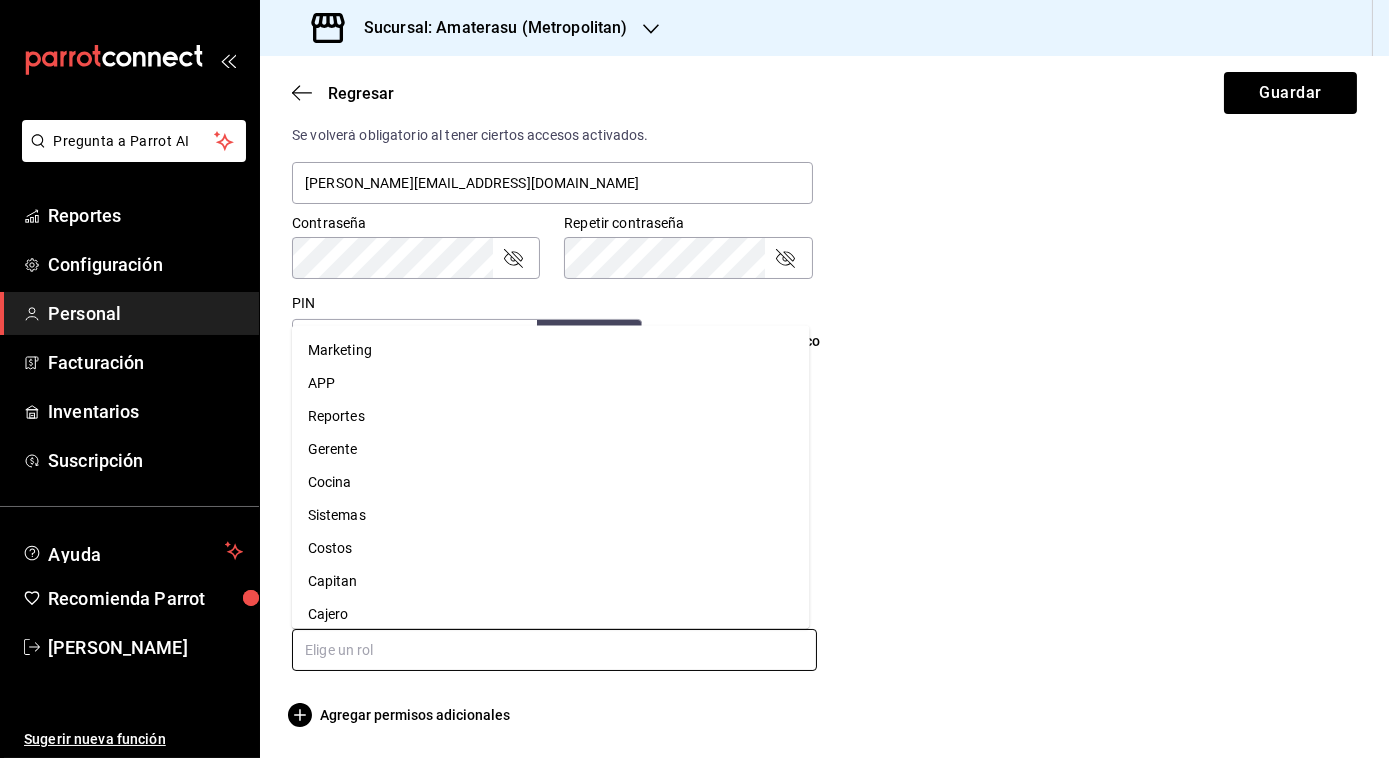click on "Cajero" at bounding box center [551, 613] 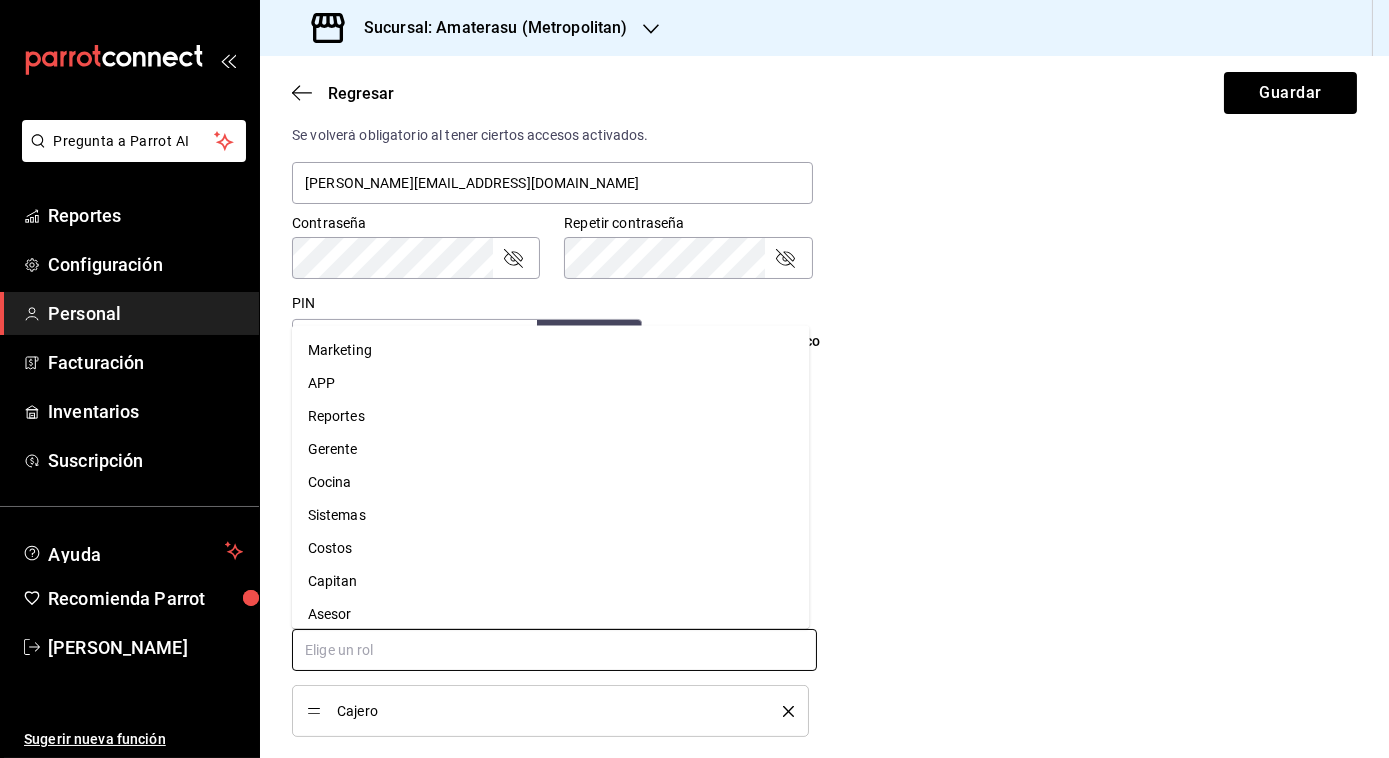 click at bounding box center [554, 650] 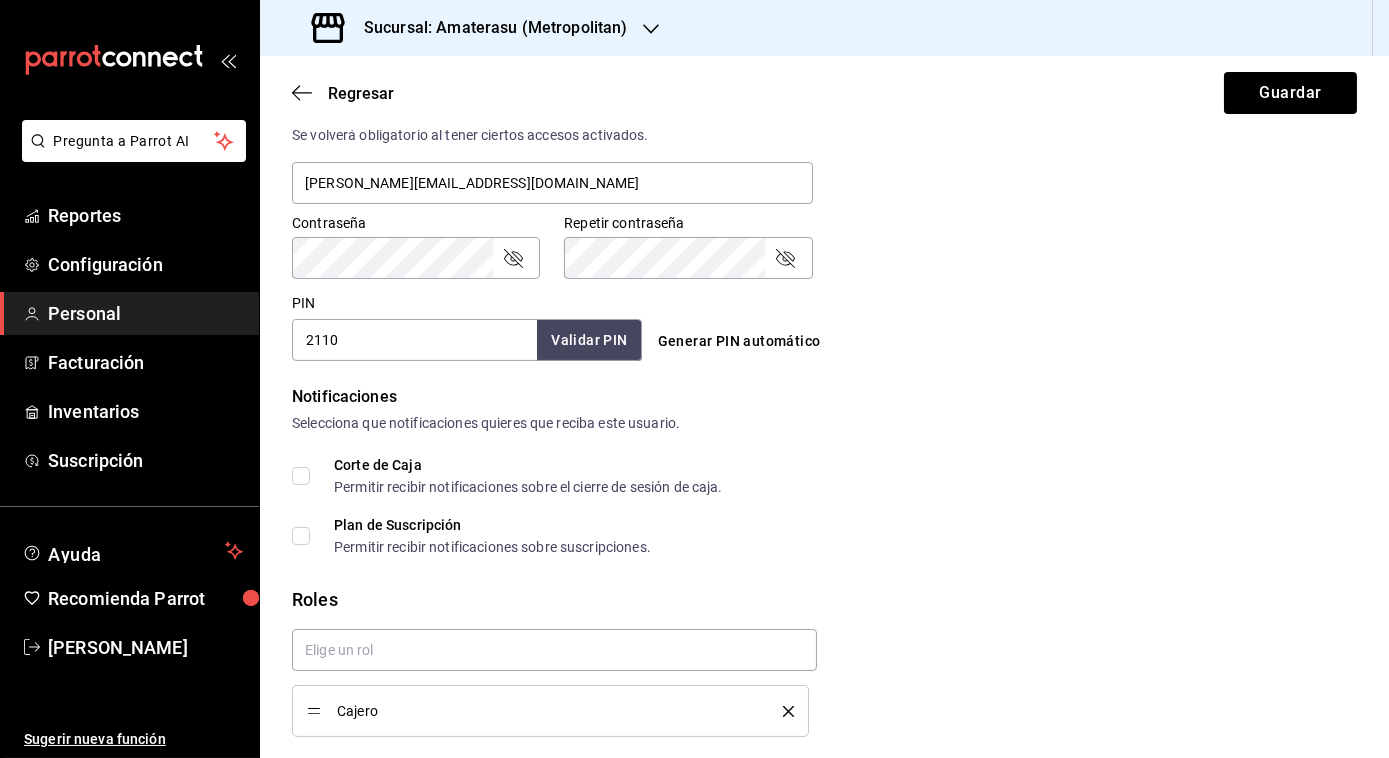click on "Cajero" at bounding box center (816, 675) 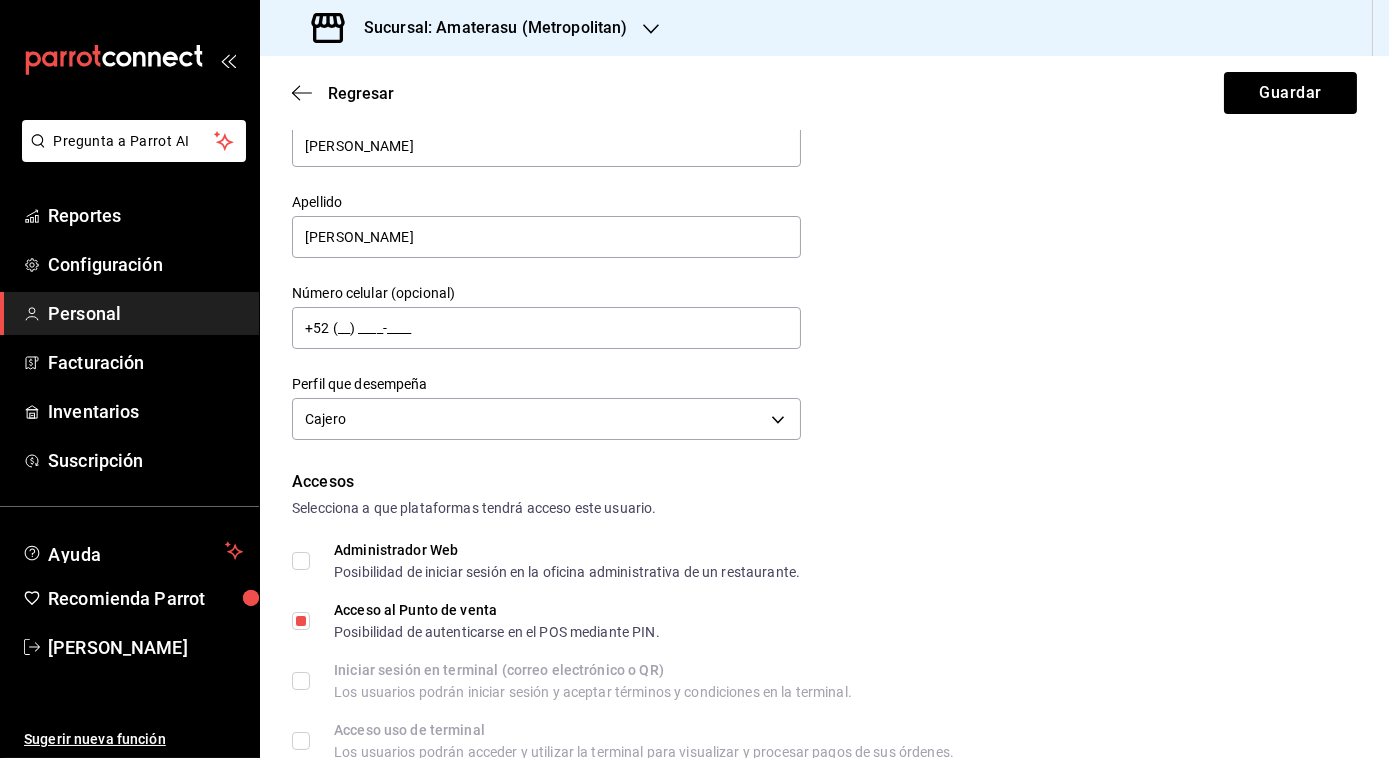 scroll, scrollTop: 0, scrollLeft: 0, axis: both 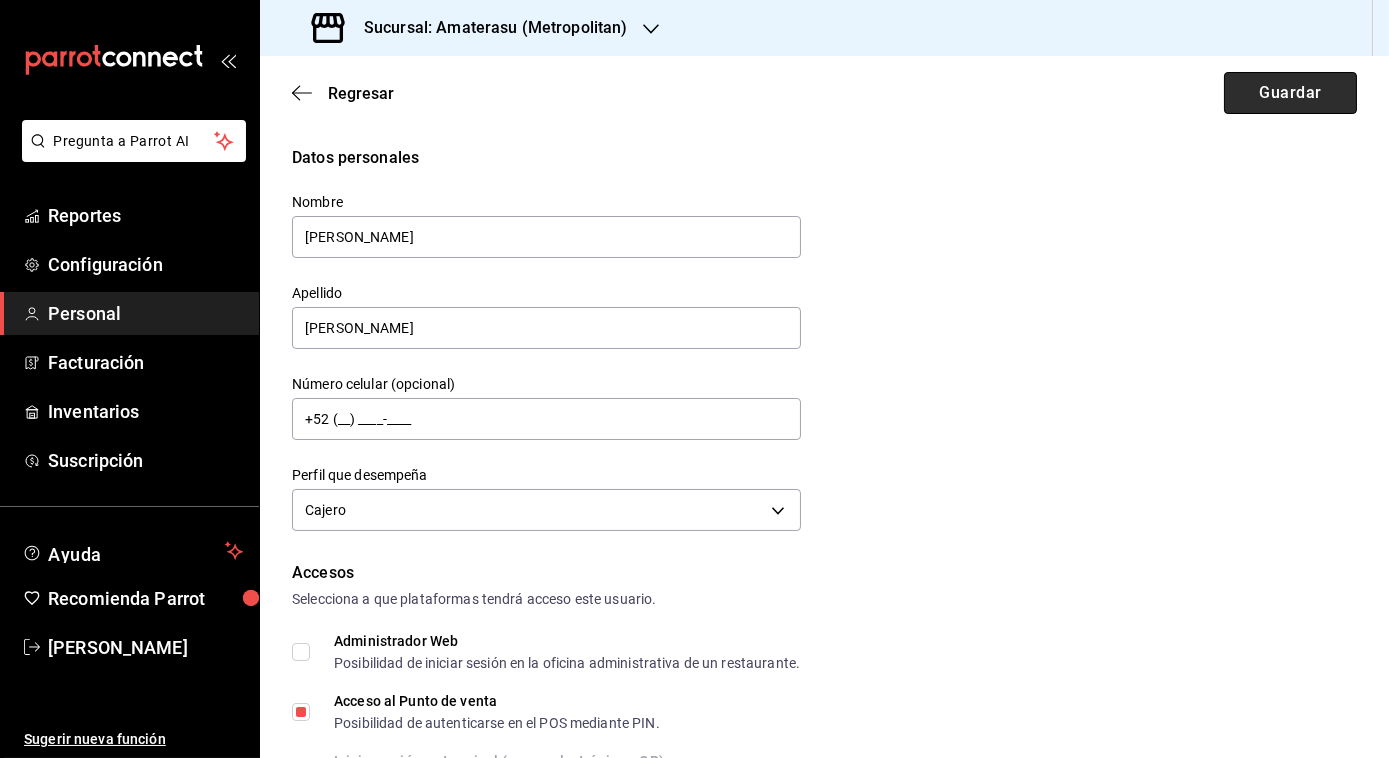 click on "Guardar" at bounding box center [1290, 93] 